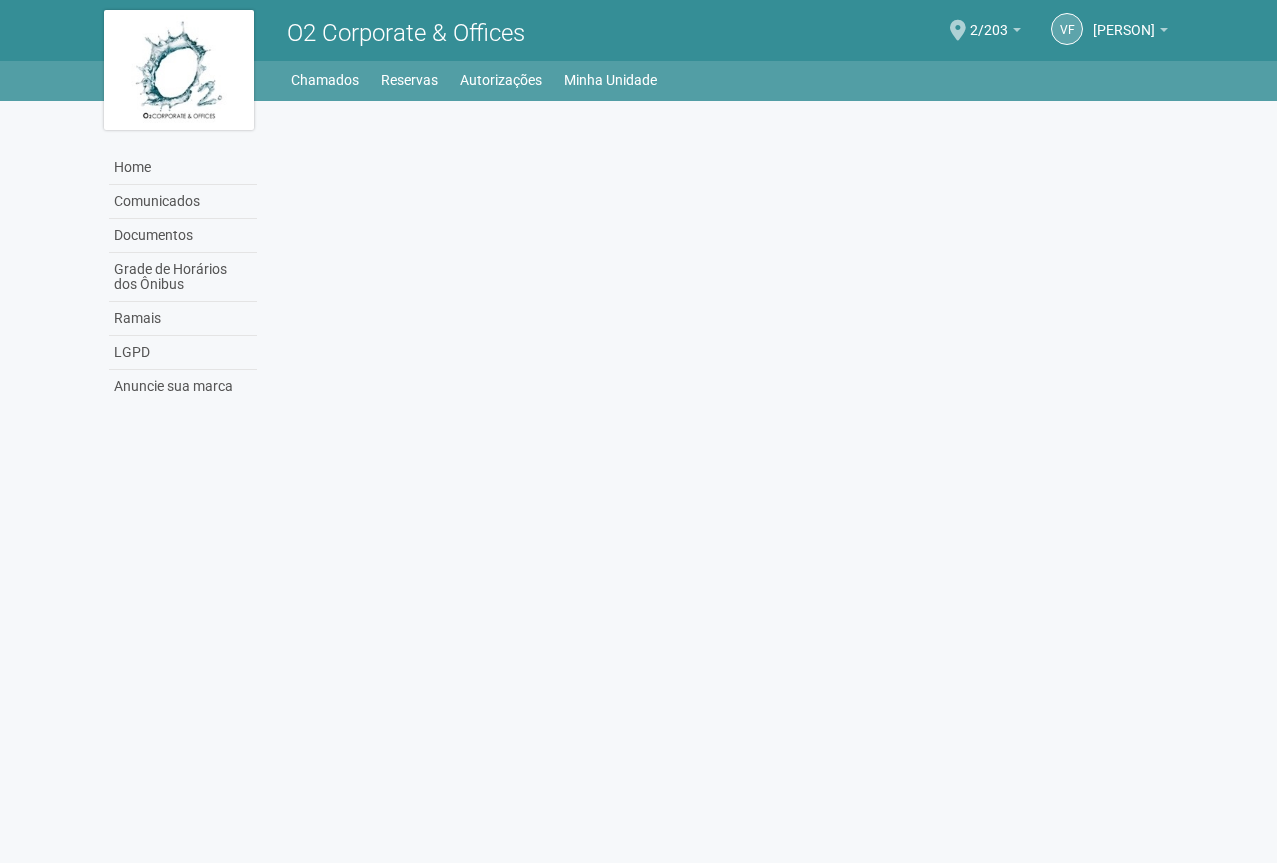 scroll, scrollTop: 0, scrollLeft: 0, axis: both 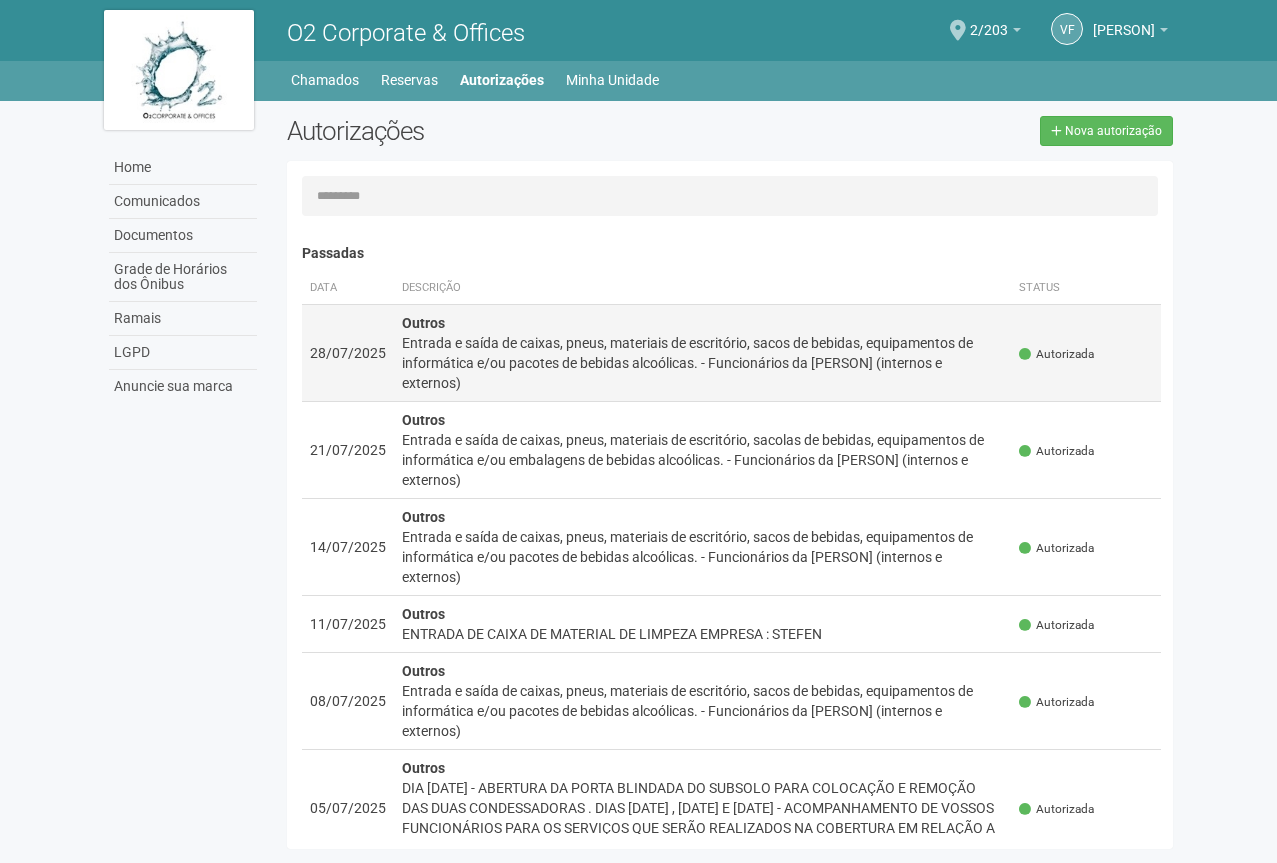 click on "Entrada e saída de caixas, pneus, materiais de escritório, sacos de bebidas, equipamentos de informática e/ou pacotes de bebidas alcoólicas. - Funcionários da [PERSON] (internos e externos)" at bounding box center [703, 363] 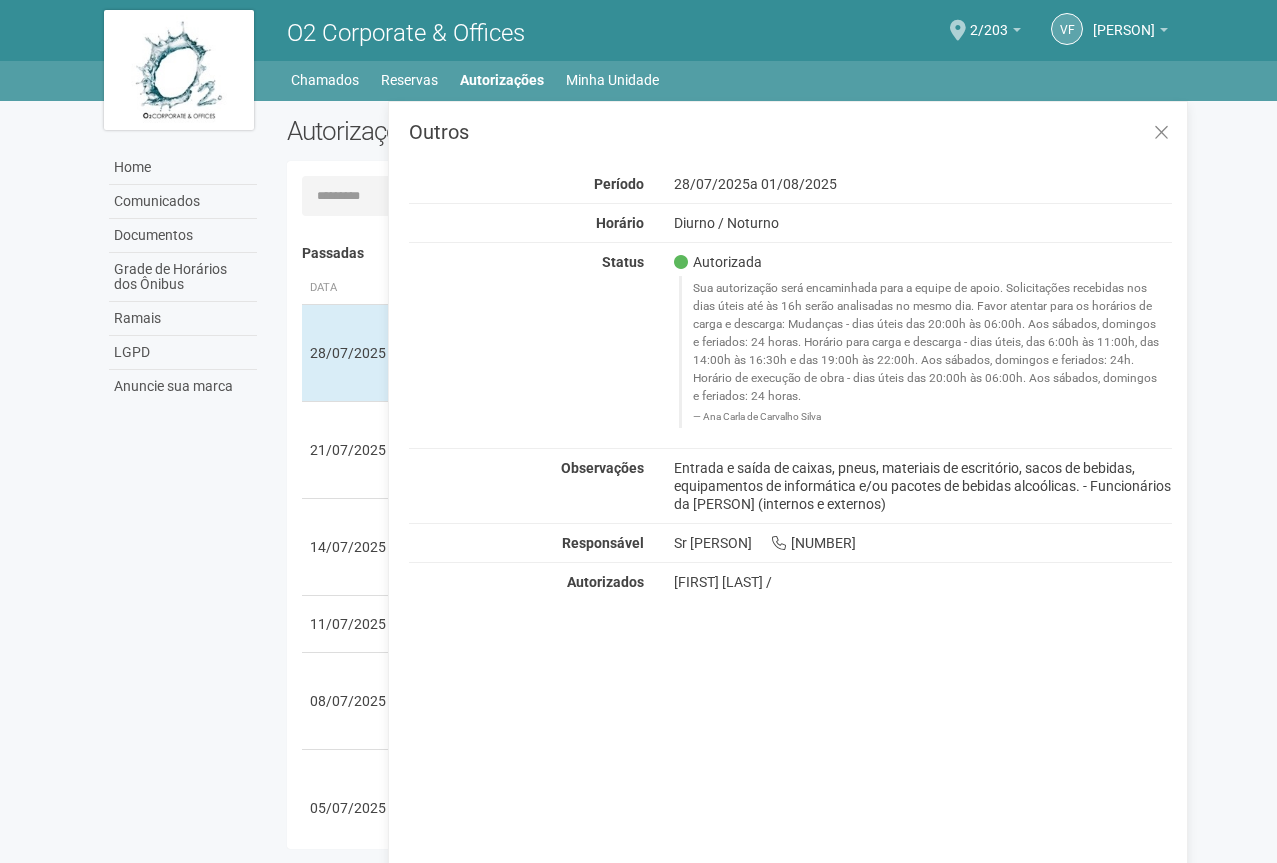 drag, startPoint x: 673, startPoint y: 462, endPoint x: 697, endPoint y: 469, distance: 25 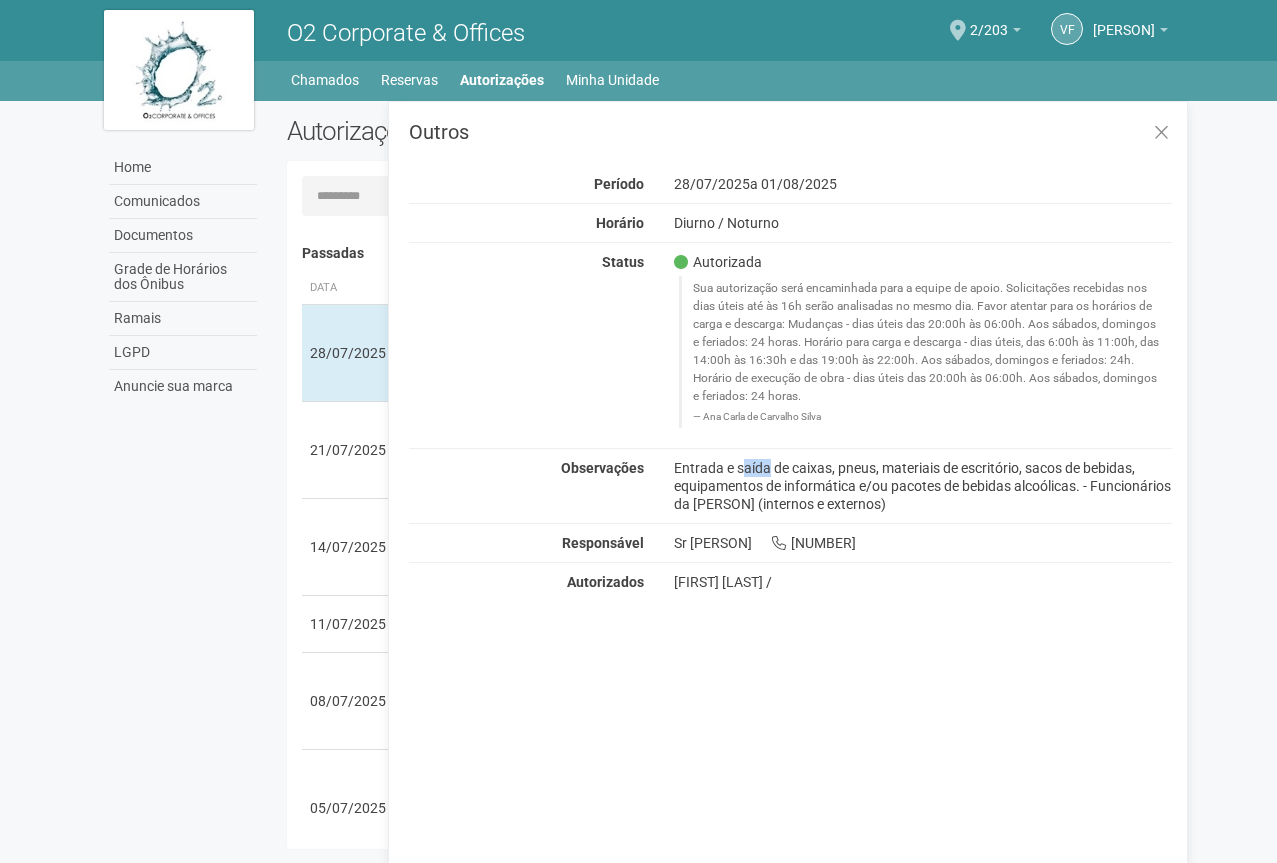 click on "Outros
Período
[DATE]
a [DATE]
Horário
Diurno / Noturno
Status
Autorizada
Sua autorização será encaminhada para a equipe de apoio. Solicitações recebidas nos dias úteis até às 16h serão analisadas no mesmo dia. Favor atentar para os horários de carga e descarga: Mudanças - dias úteis das 20:00h às 06:00h. Aos sábados, domingos e feriados: 24 horas. Horário para carga e descarga - dias úteis, das 6:00h às 11:00h, das 14:00h às 16:30h e das 19:00h às 22:00h. Aos sábados, domingos e feriados: 24h. Horário de execução de obra - dias úteis das 20:00h às 06:00h. Aos sábados, domingos e feriados: 24 horas.
[PERSON]" at bounding box center (788, 497) 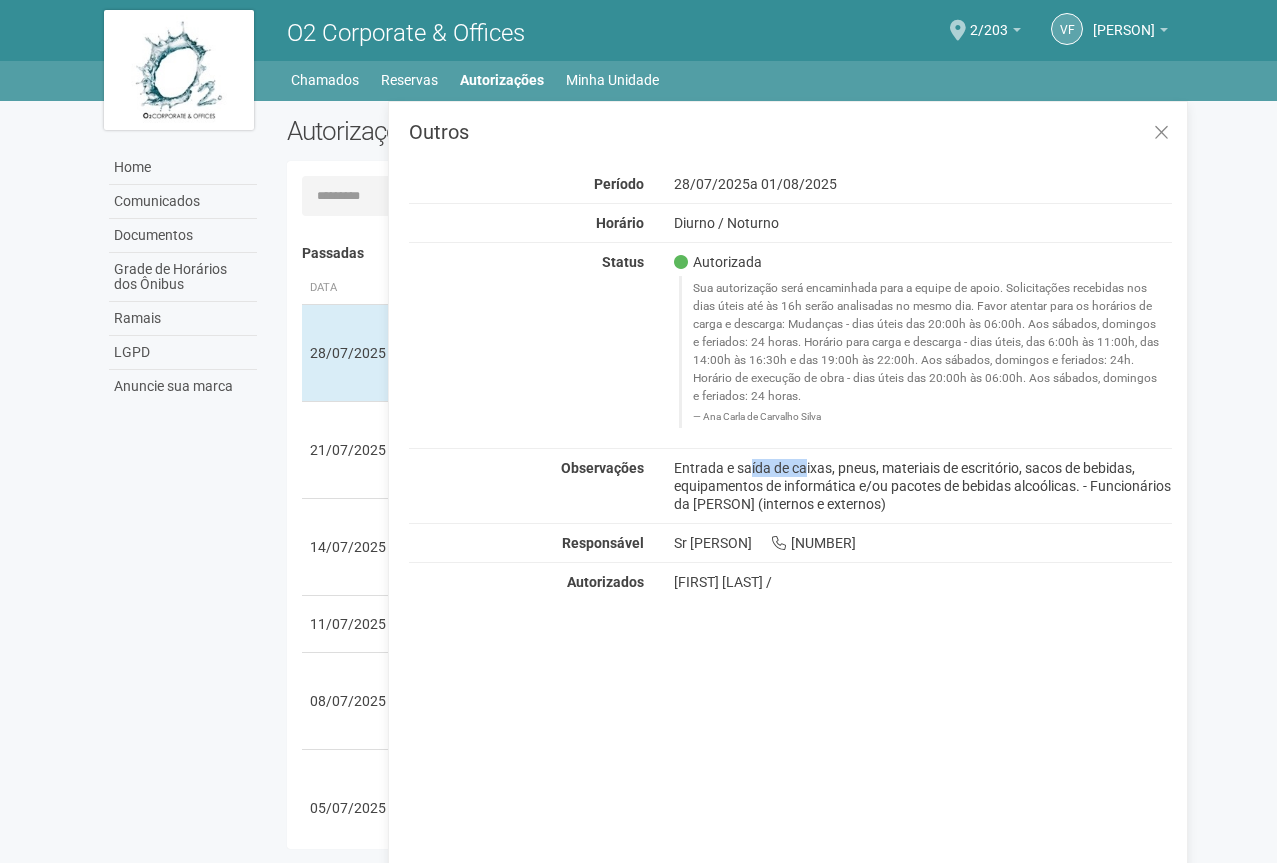 drag, startPoint x: 679, startPoint y: 466, endPoint x: 736, endPoint y: 471, distance: 57.21888 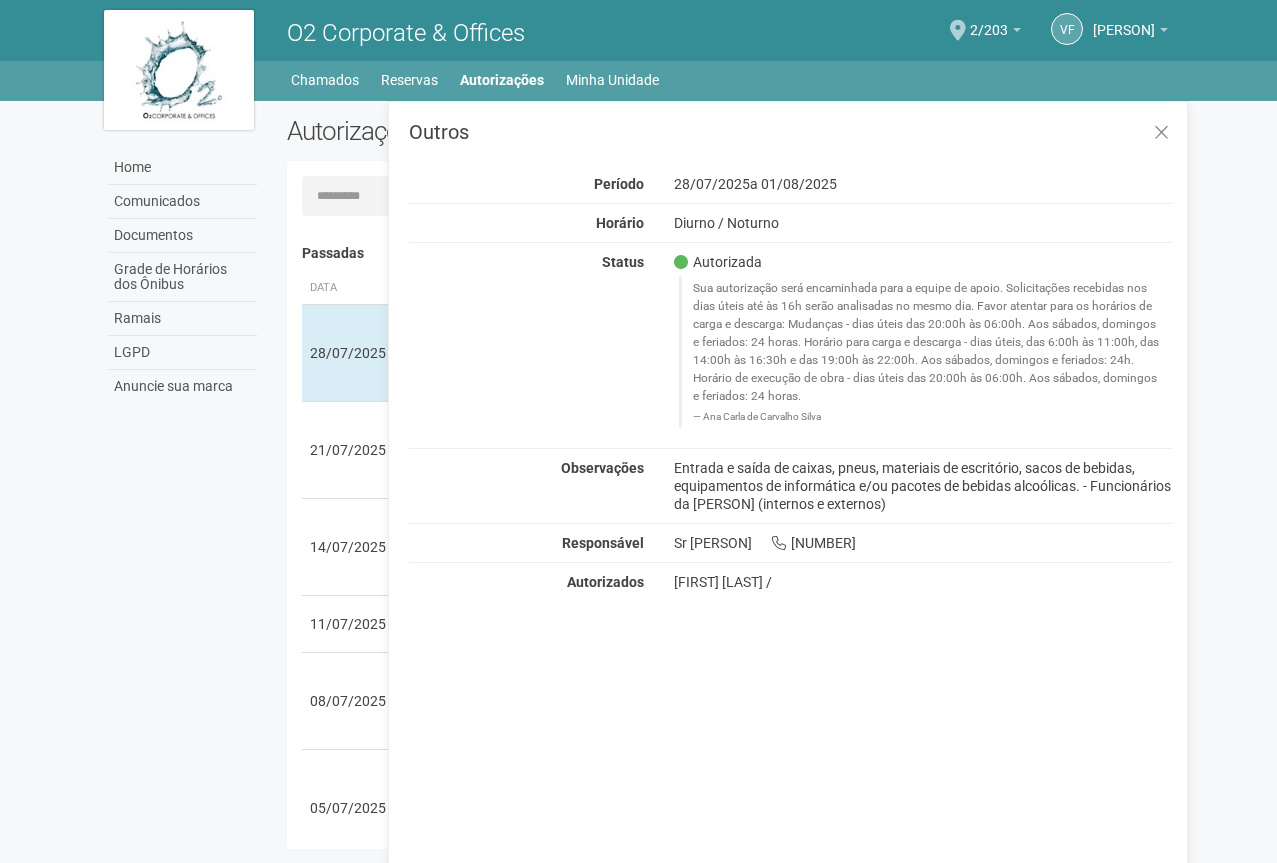 drag, startPoint x: 772, startPoint y: 681, endPoint x: 731, endPoint y: 564, distance: 123.97581 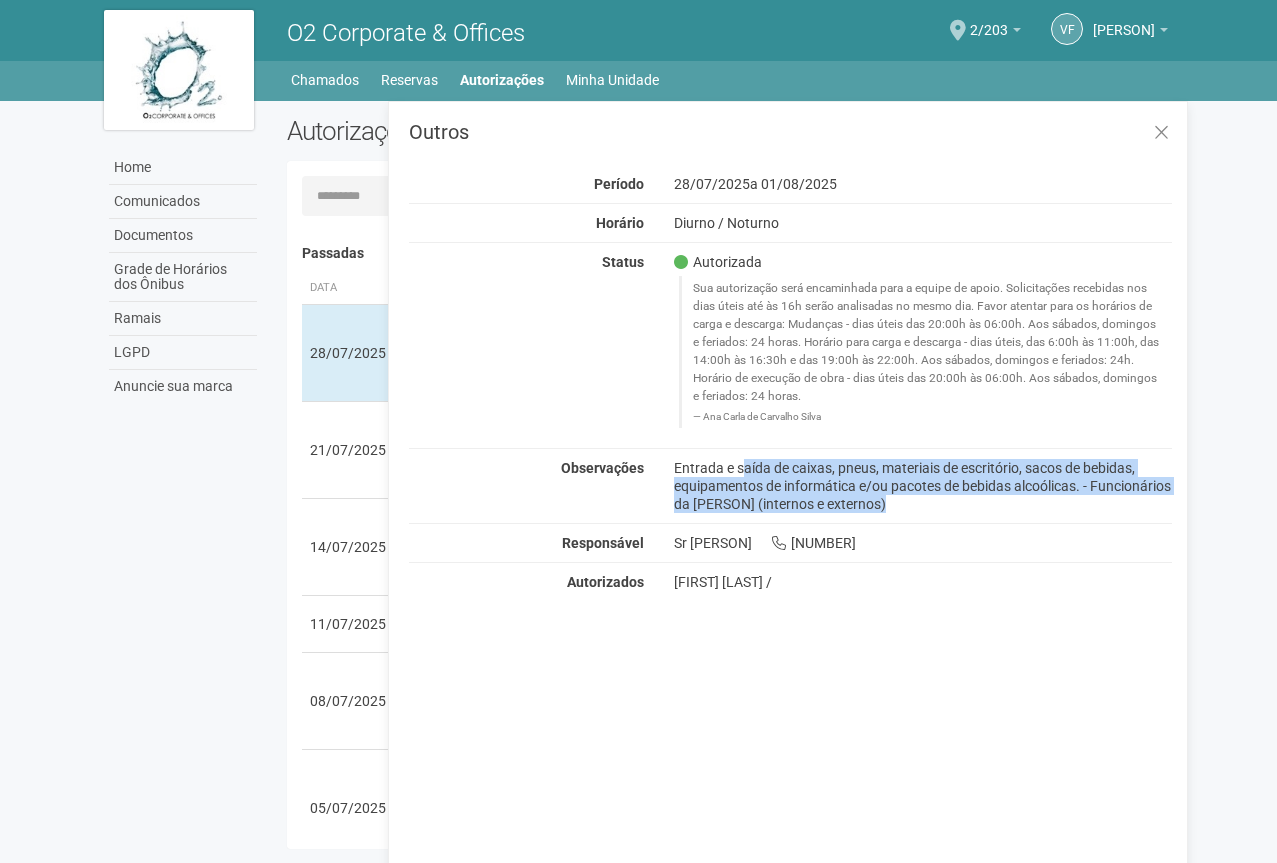 drag, startPoint x: 674, startPoint y: 466, endPoint x: 952, endPoint y: 514, distance: 282.11346 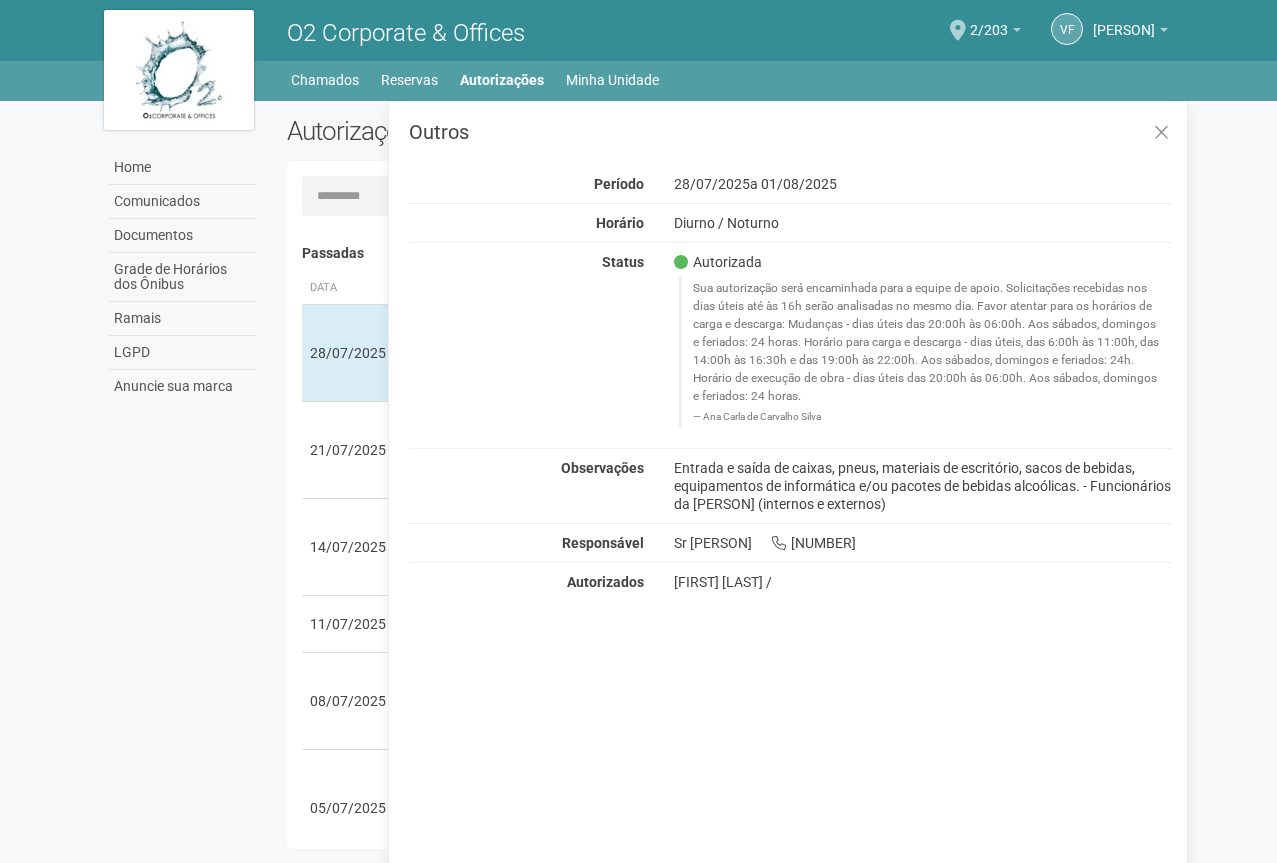 drag, startPoint x: 954, startPoint y: 513, endPoint x: 1047, endPoint y: 564, distance: 106.06602 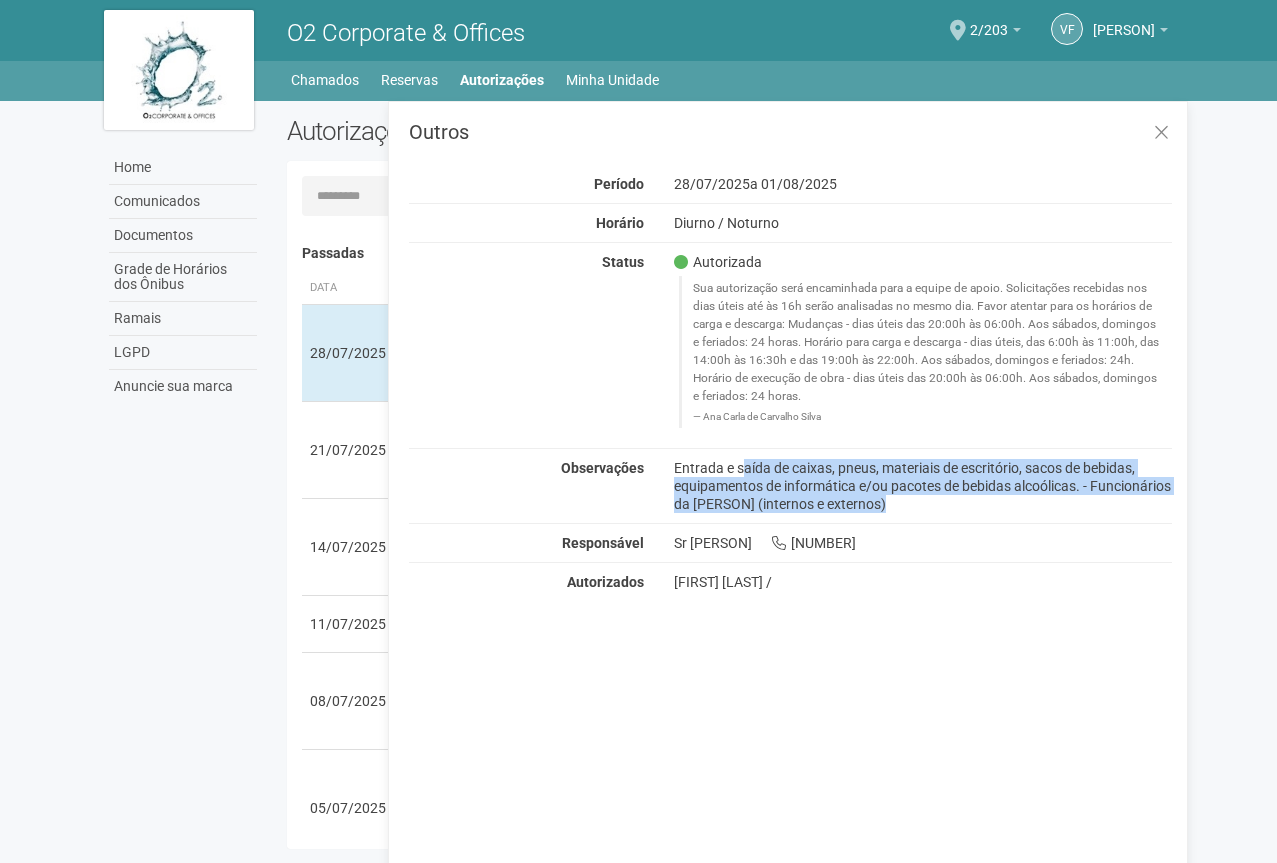 drag, startPoint x: 672, startPoint y: 460, endPoint x: 908, endPoint y: 522, distance: 244.0082 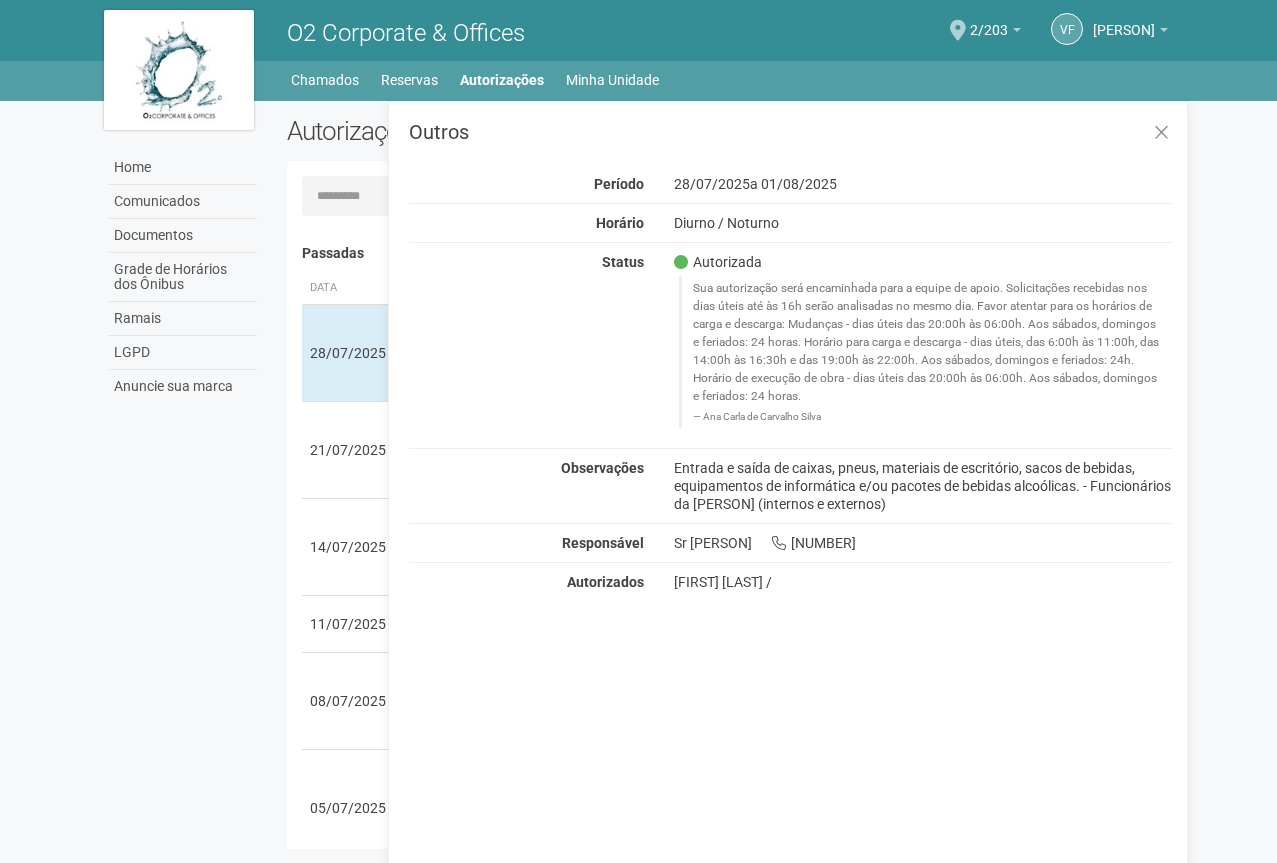 click at bounding box center (790, 523) 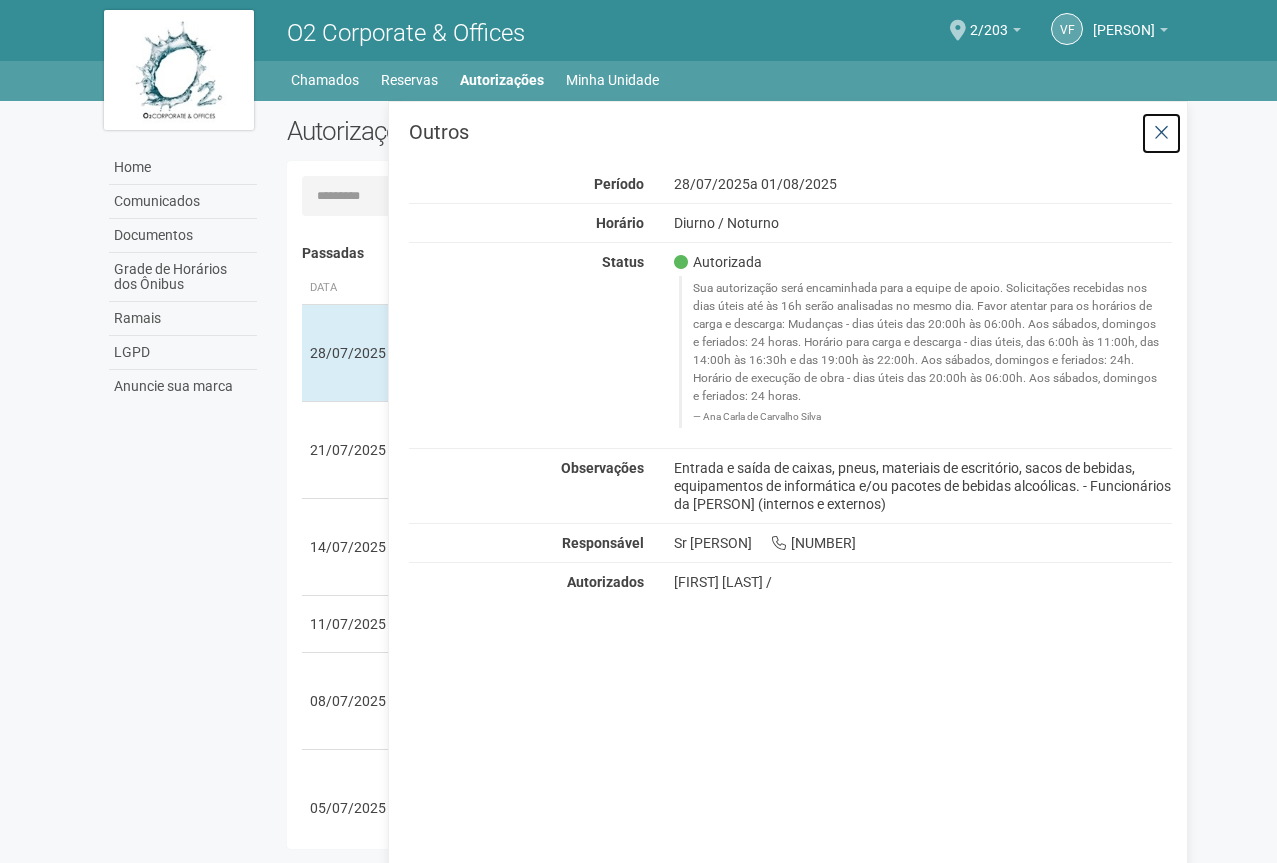 click at bounding box center (1161, 133) 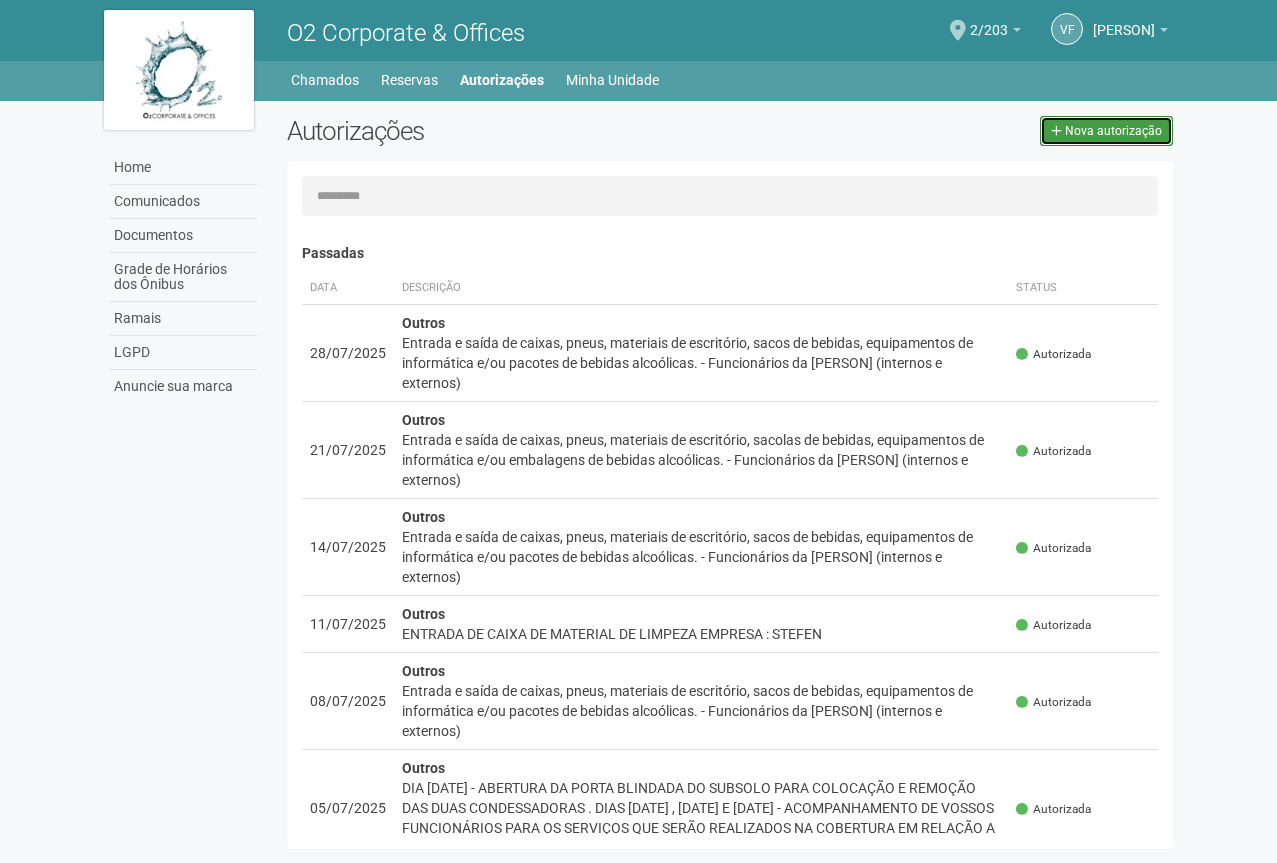 click on "Nova autorização" at bounding box center (1113, 131) 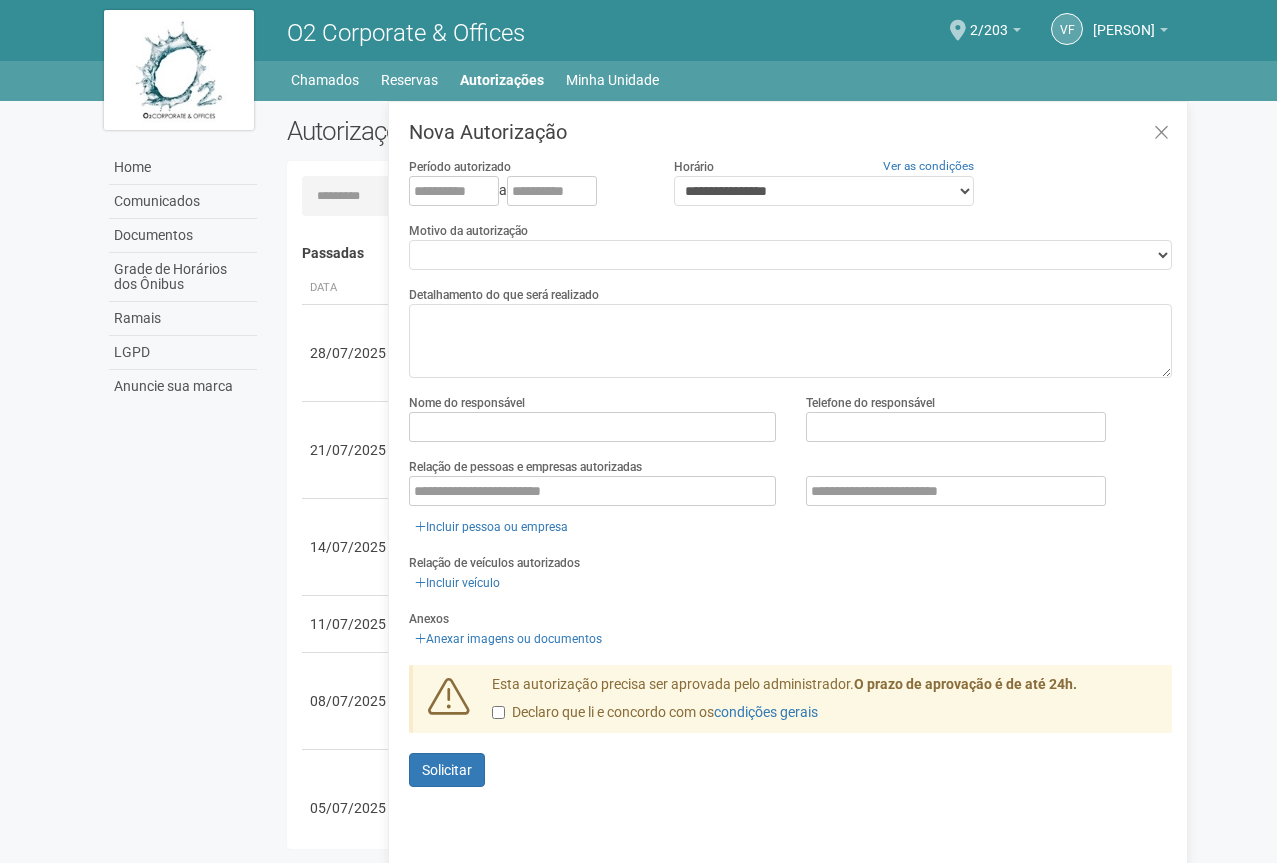 select on "**" 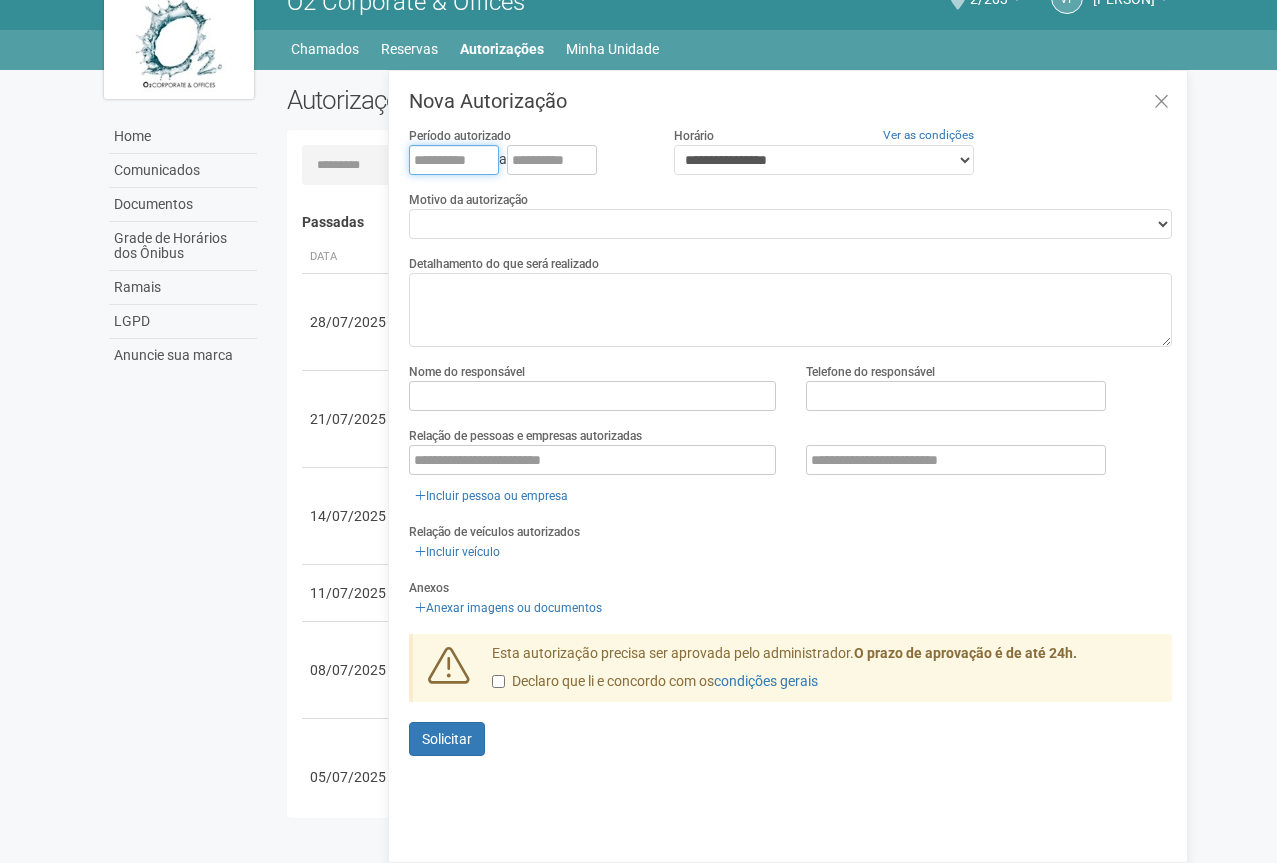 drag, startPoint x: 423, startPoint y: 153, endPoint x: 472, endPoint y: 210, distance: 75.16648 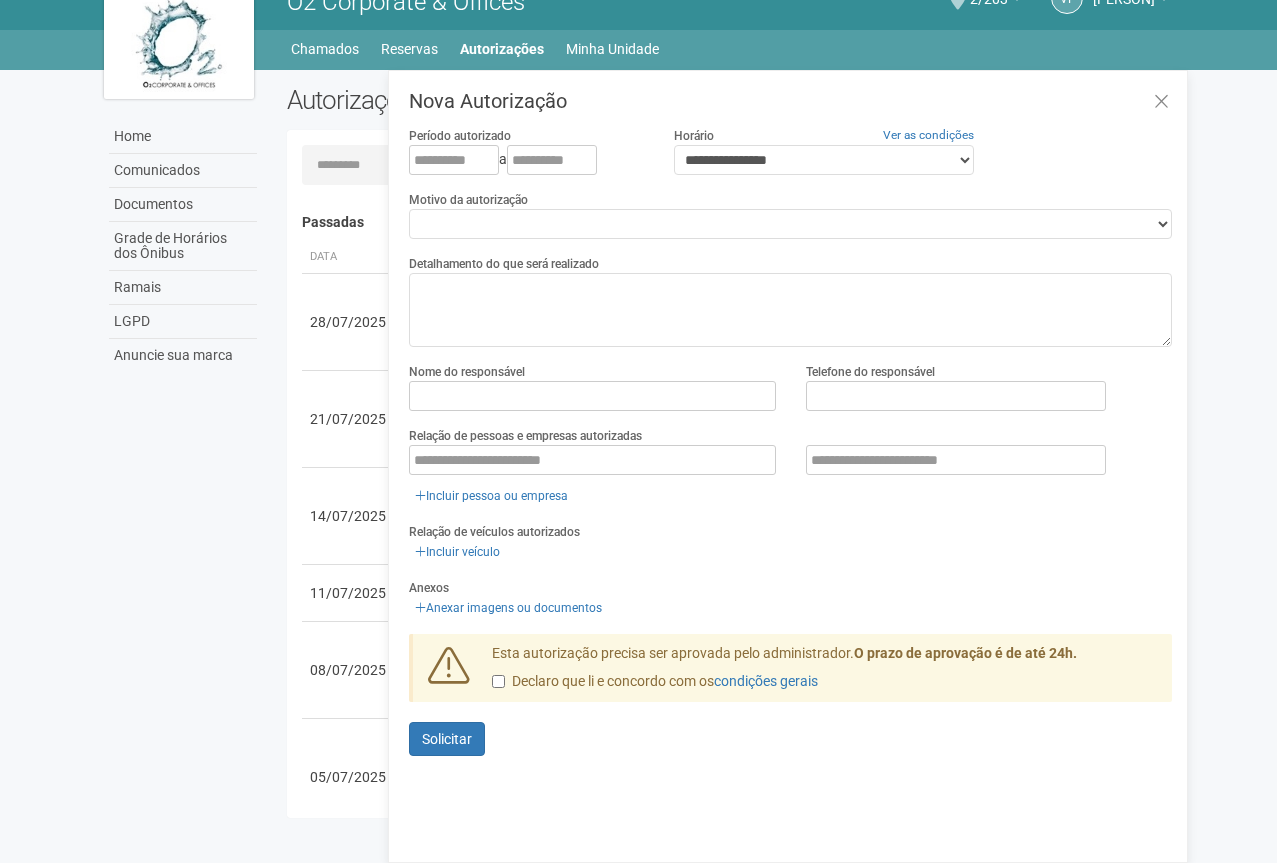 click on "**********" at bounding box center [790, 440] 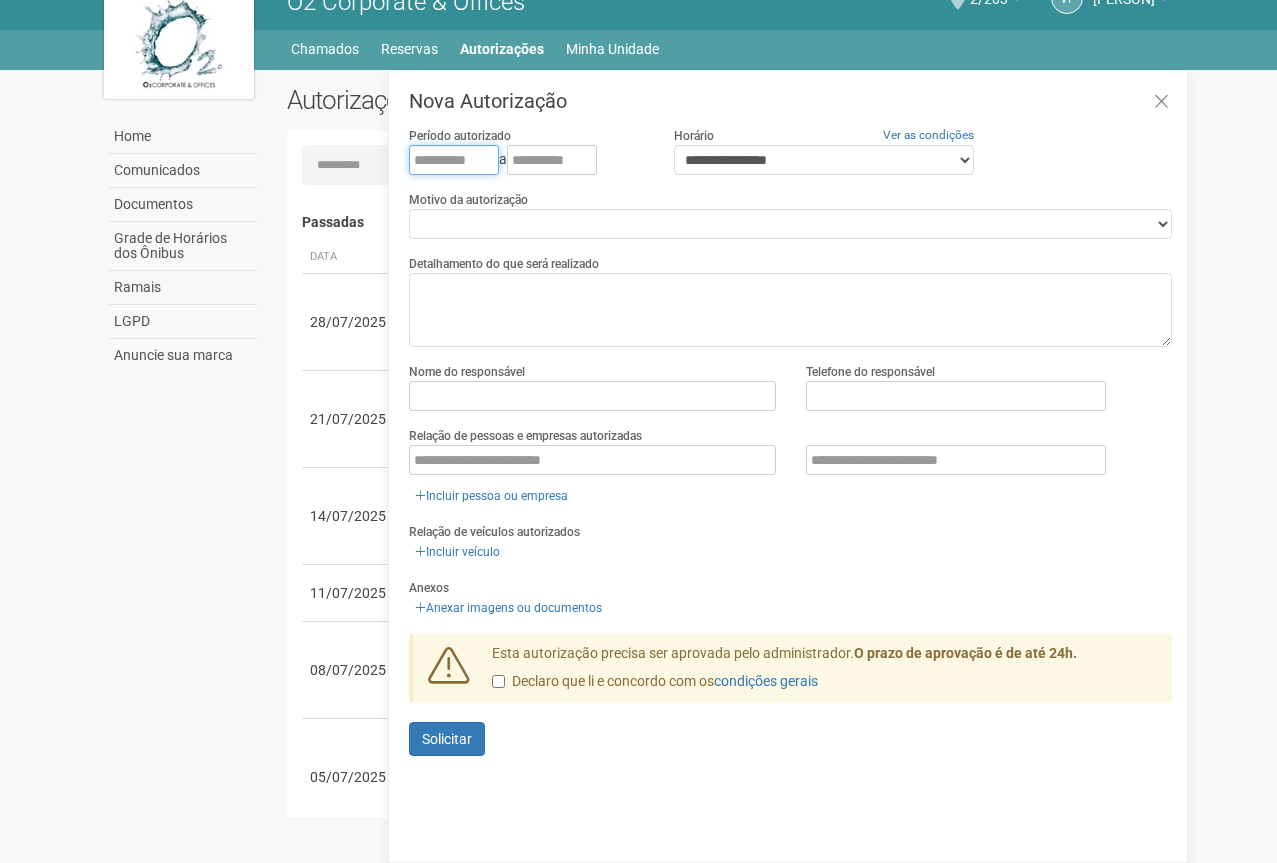 click at bounding box center (454, 160) 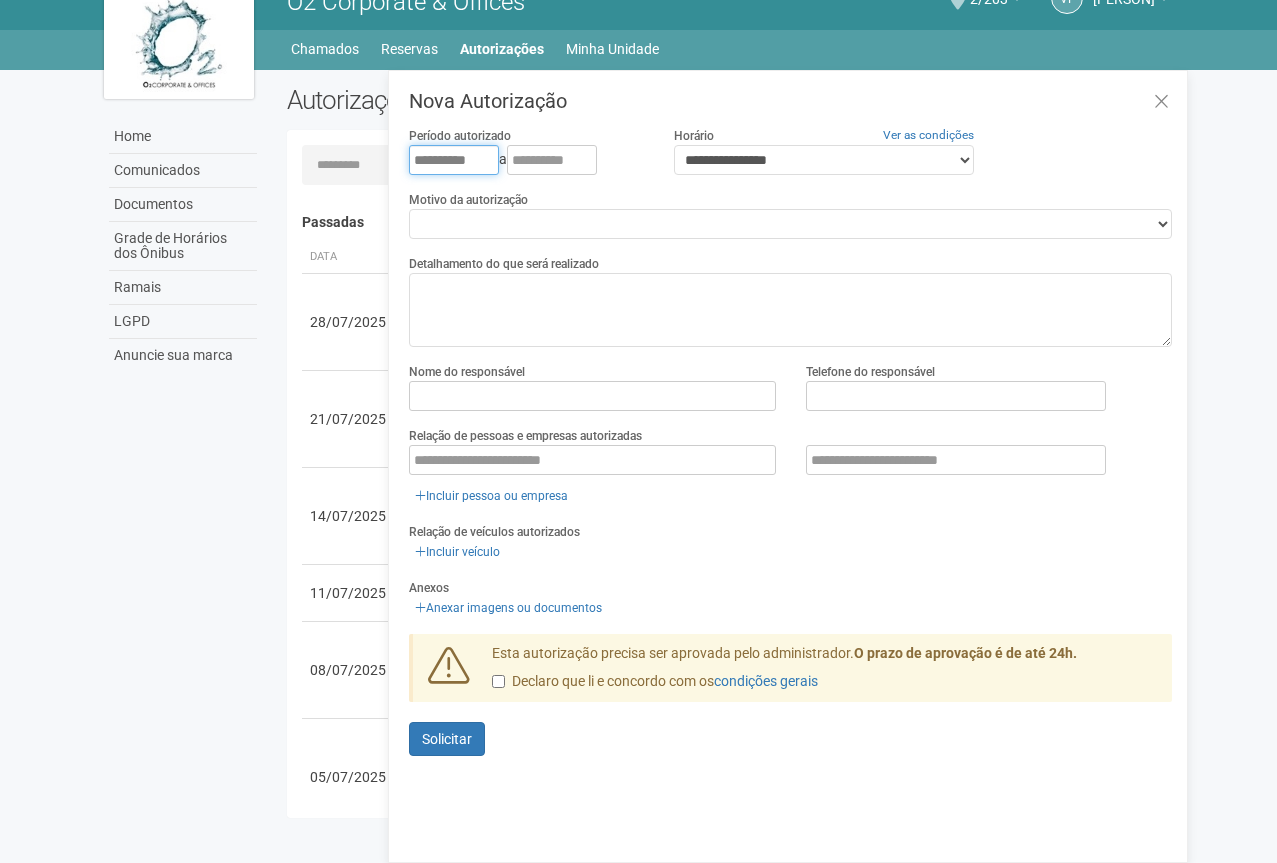 type on "**********" 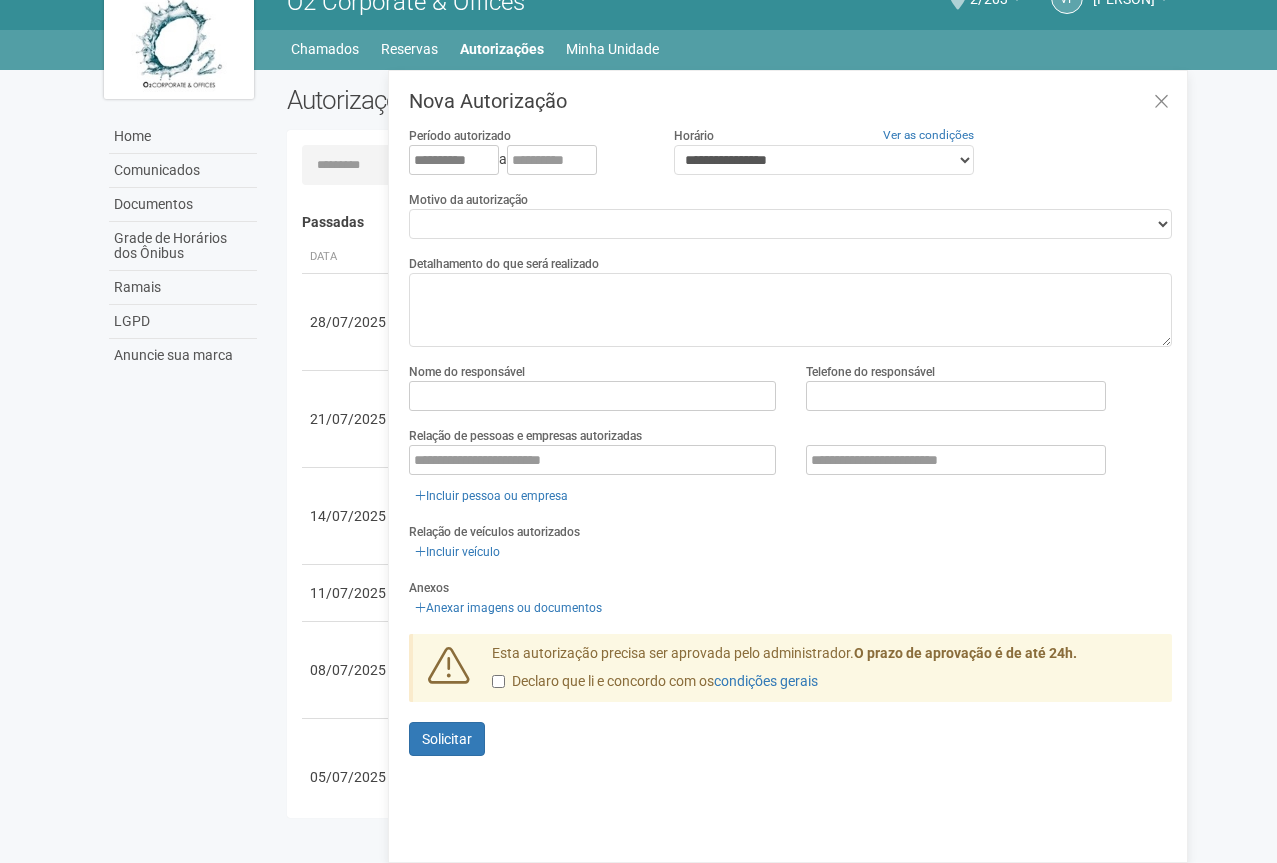 click on "**********" at bounding box center (790, 440) 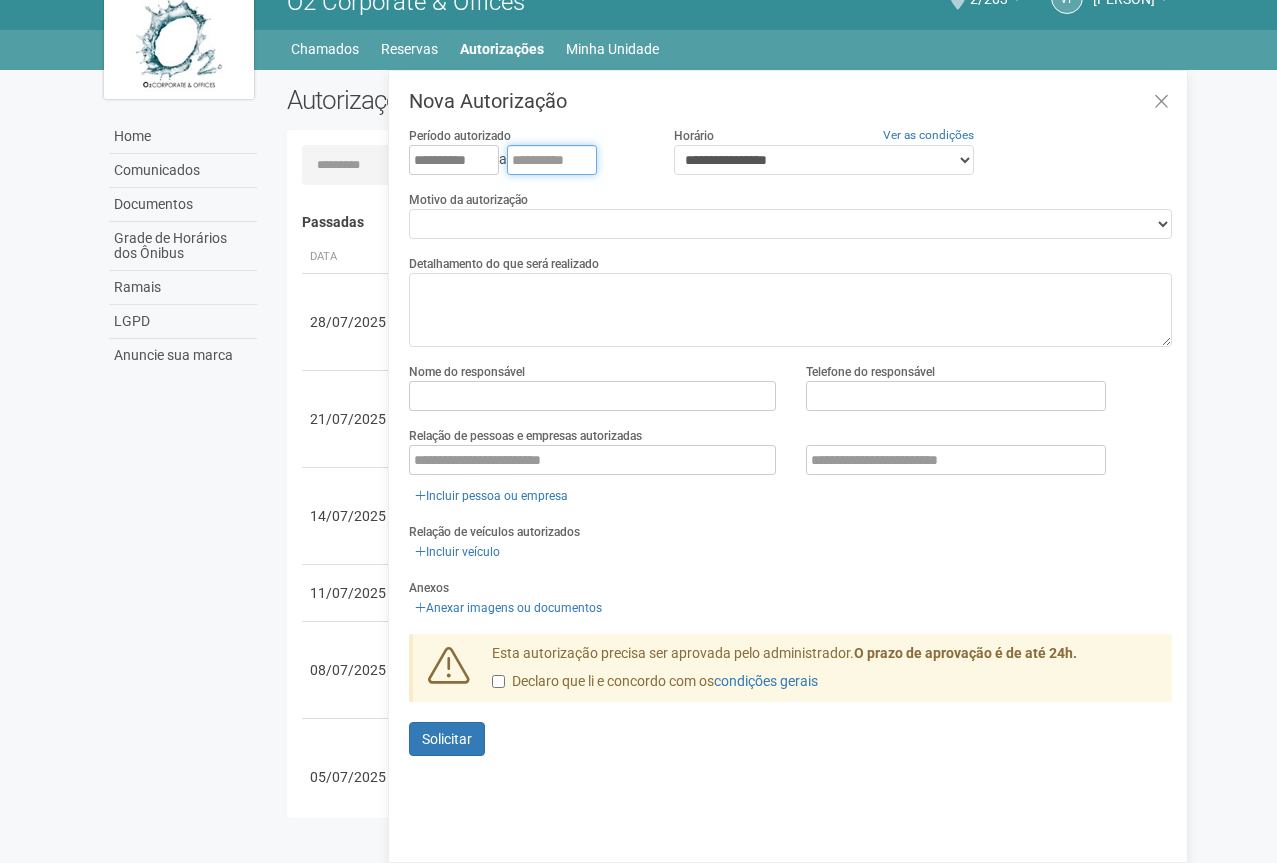 click at bounding box center [552, 160] 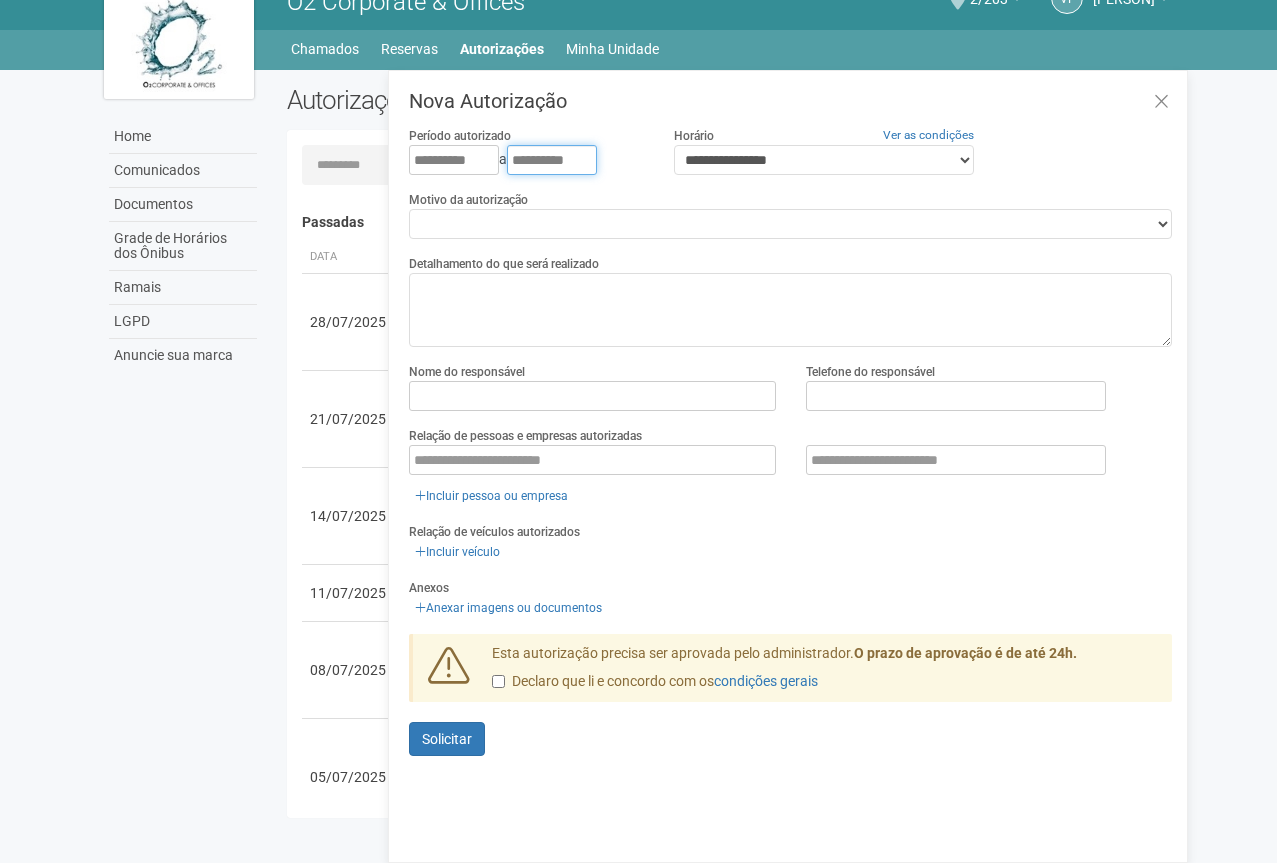 type on "**********" 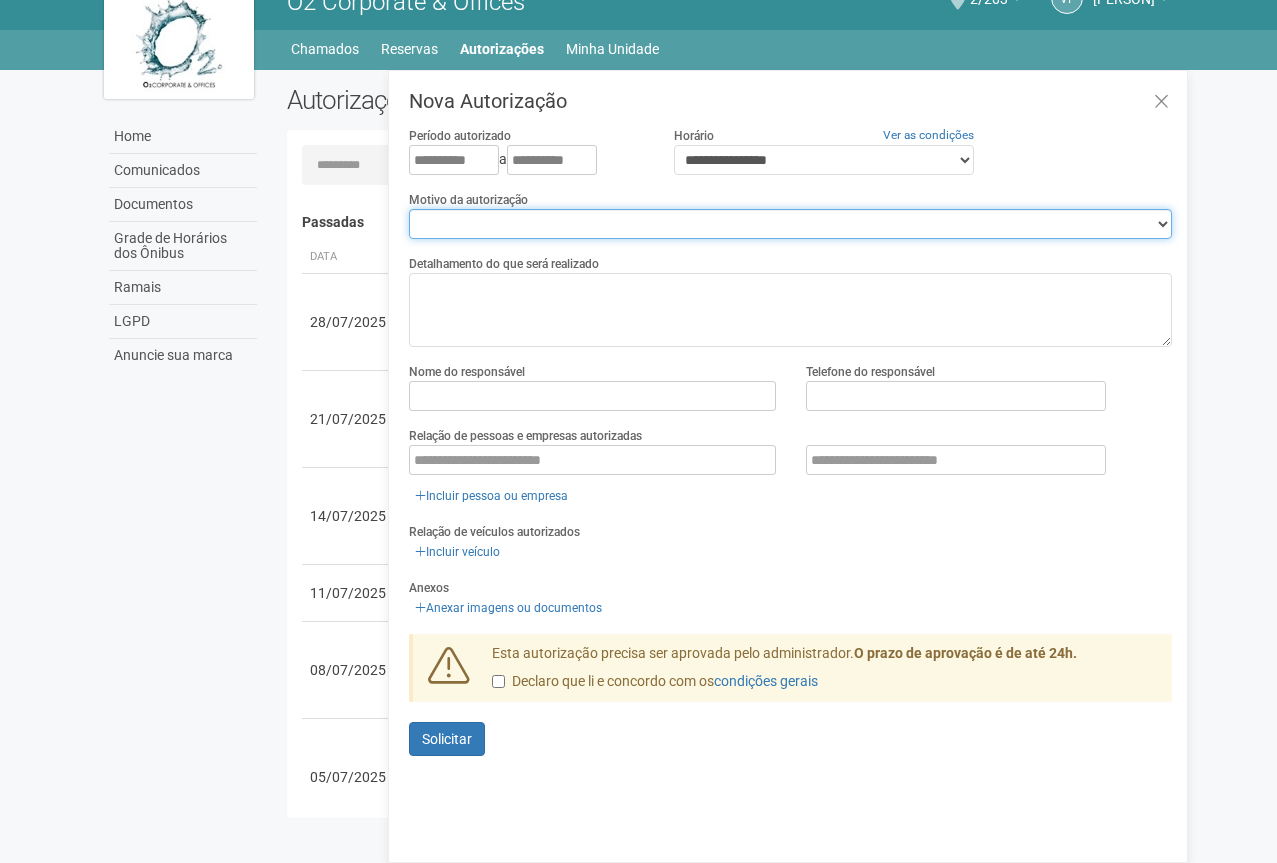 click on "**********" at bounding box center (790, 224) 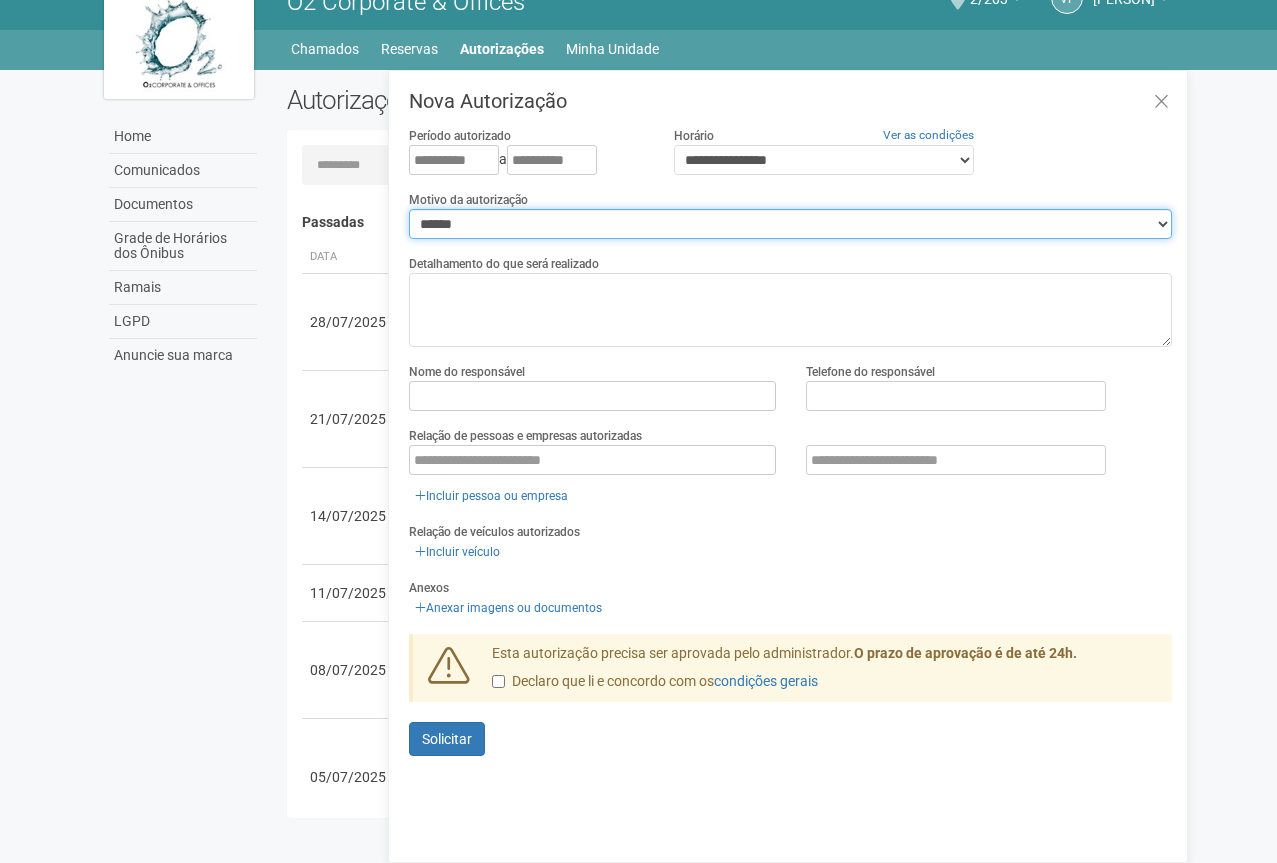 click on "**********" at bounding box center [790, 224] 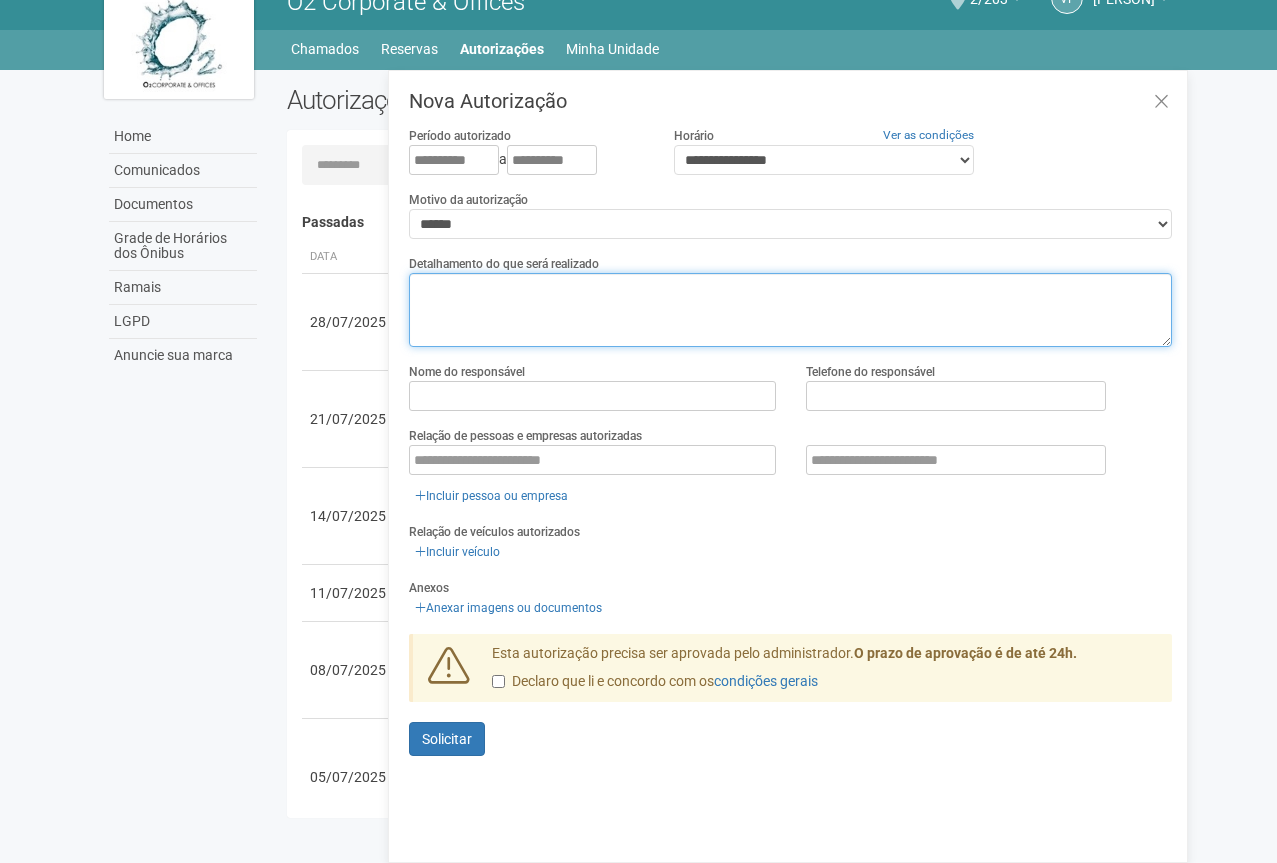 click at bounding box center (790, 310) 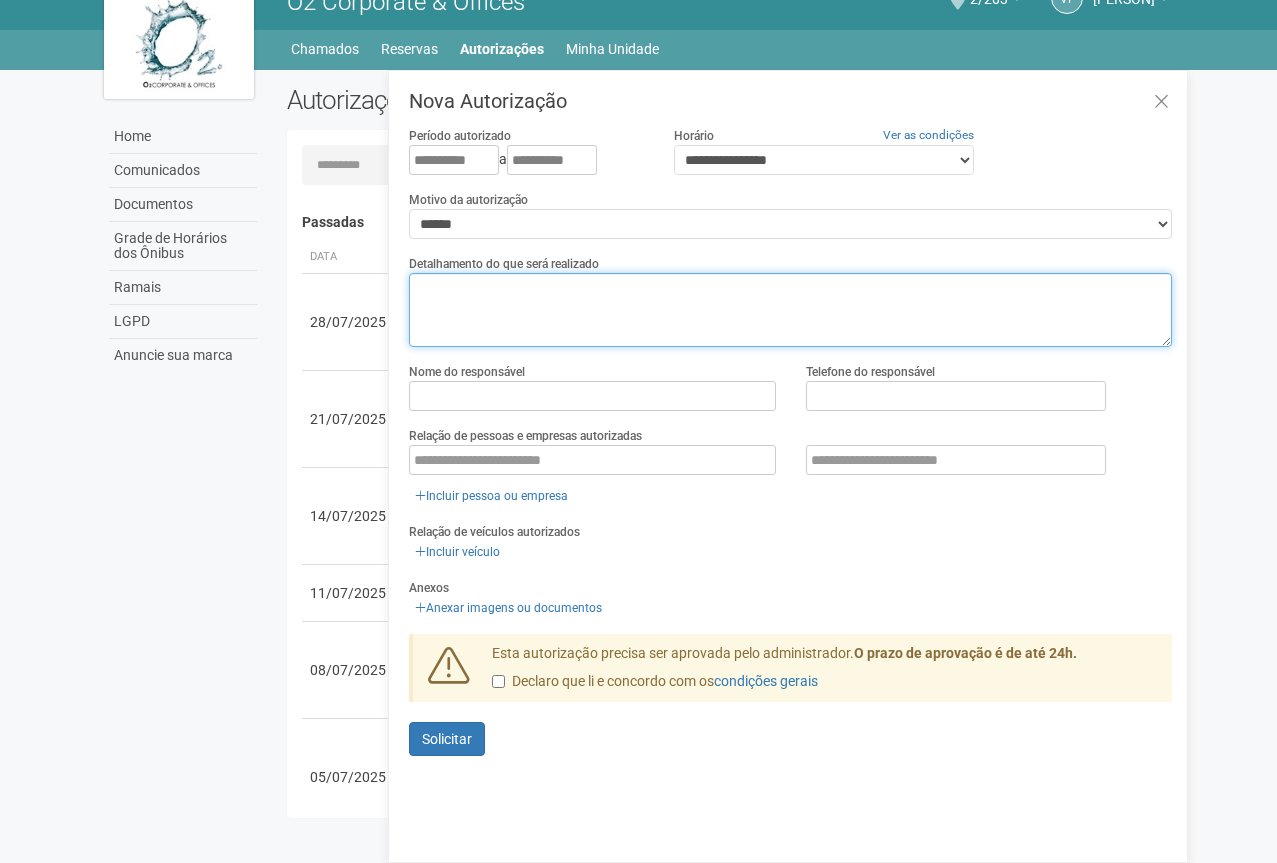 paste on "**********" 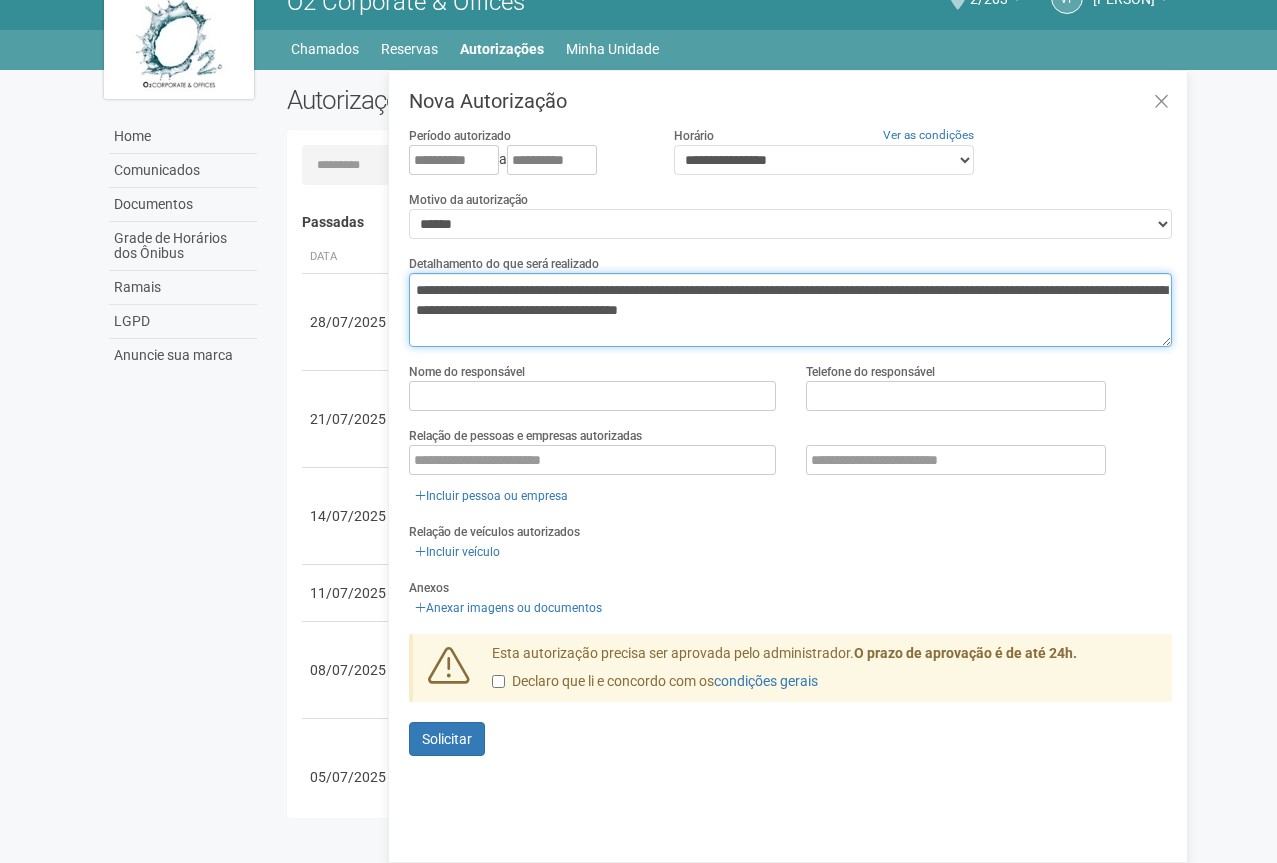 type on "**********" 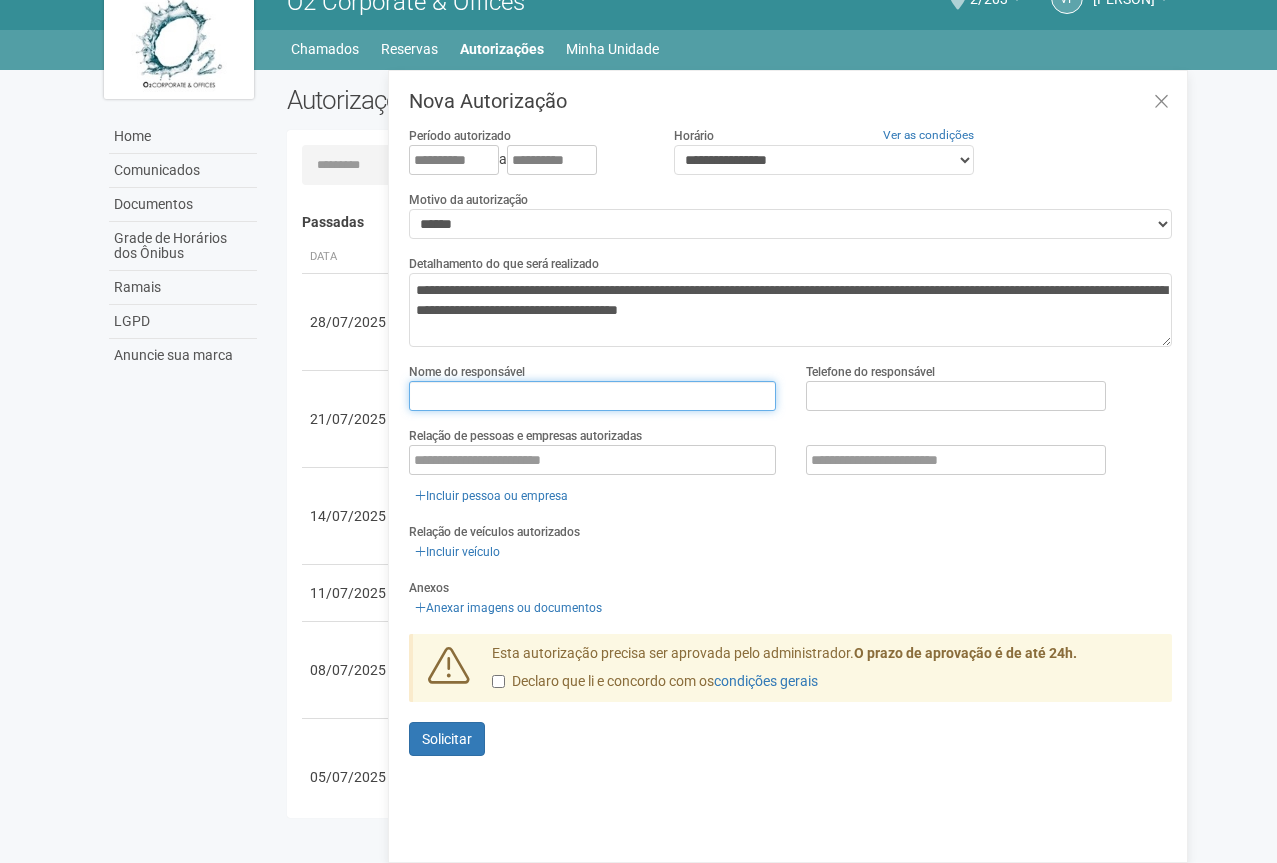 click at bounding box center (592, 396) 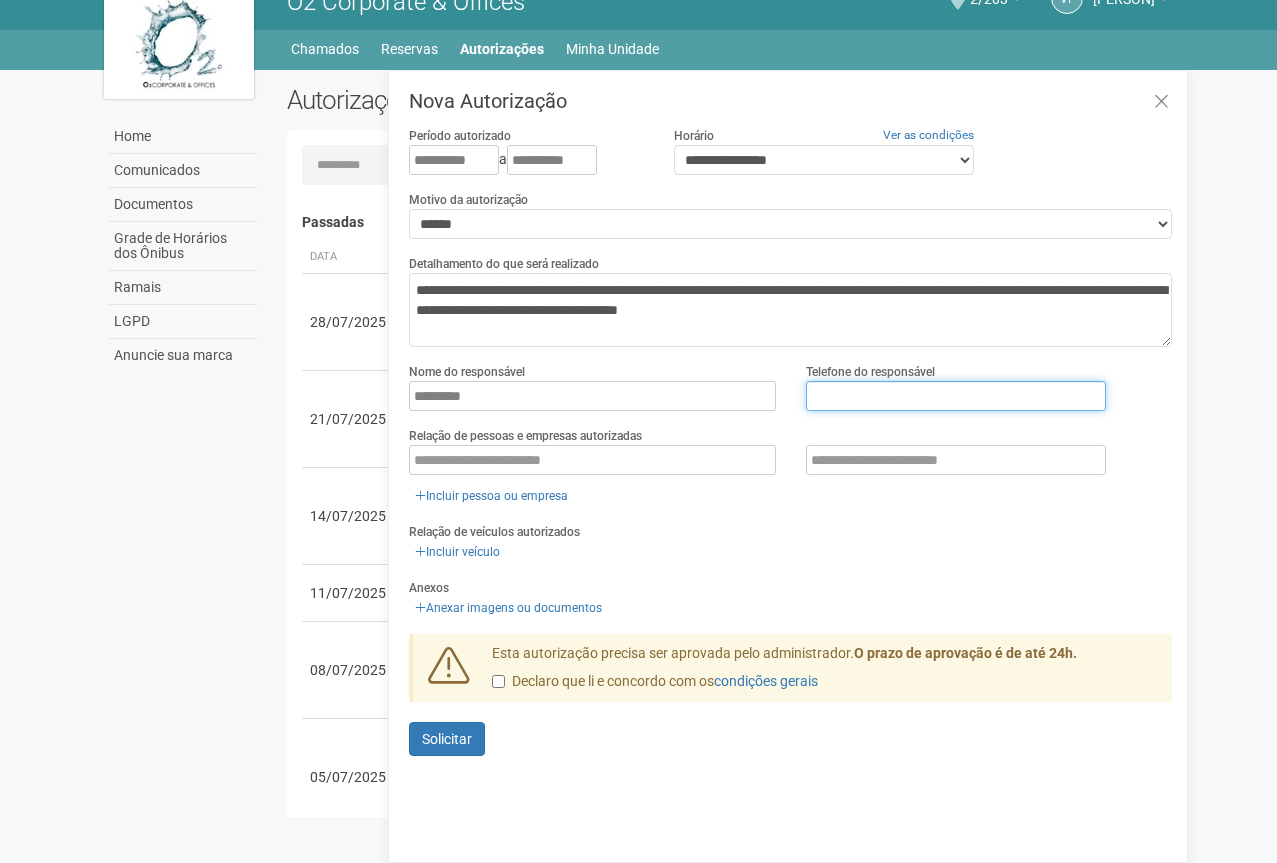click at bounding box center (956, 396) 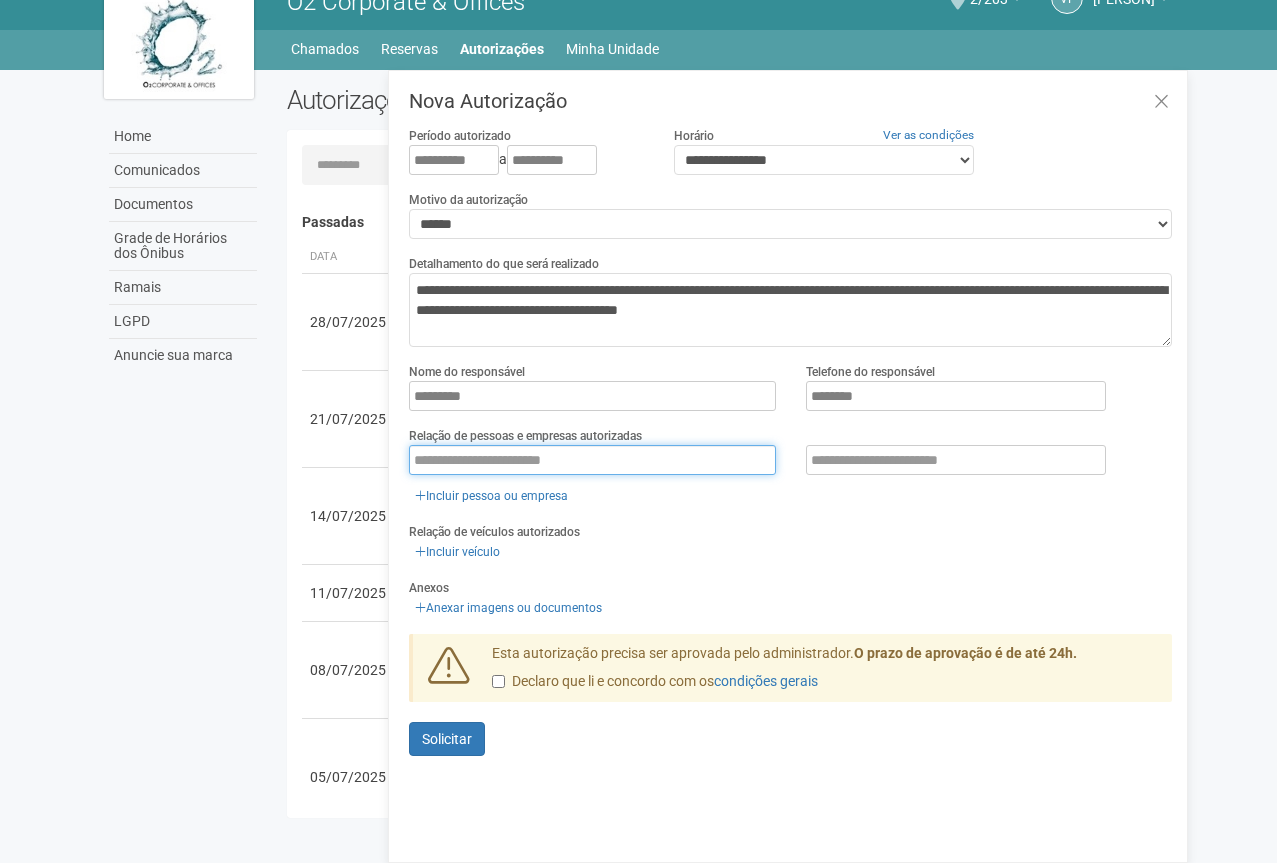 click at bounding box center (592, 460) 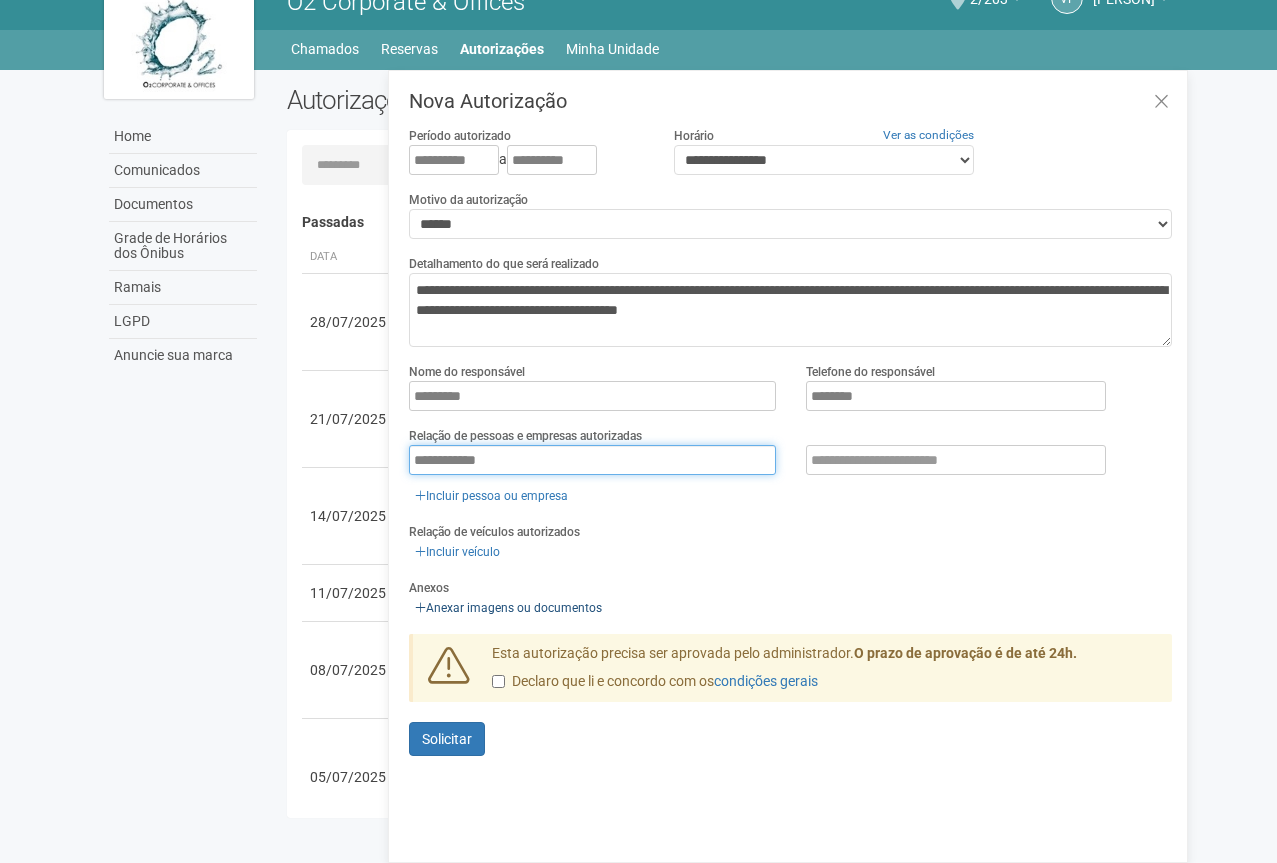 type on "**********" 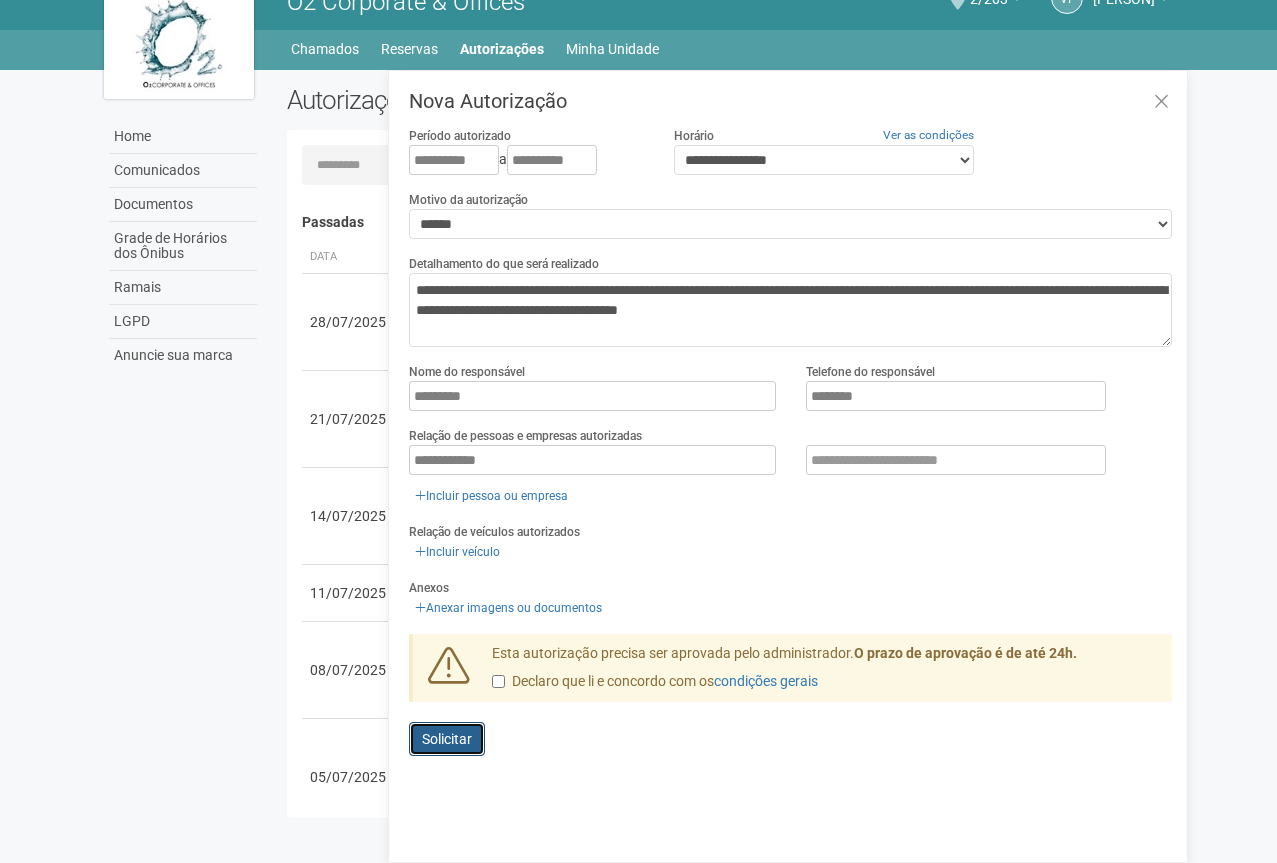 click on "Solicitar" at bounding box center (447, 739) 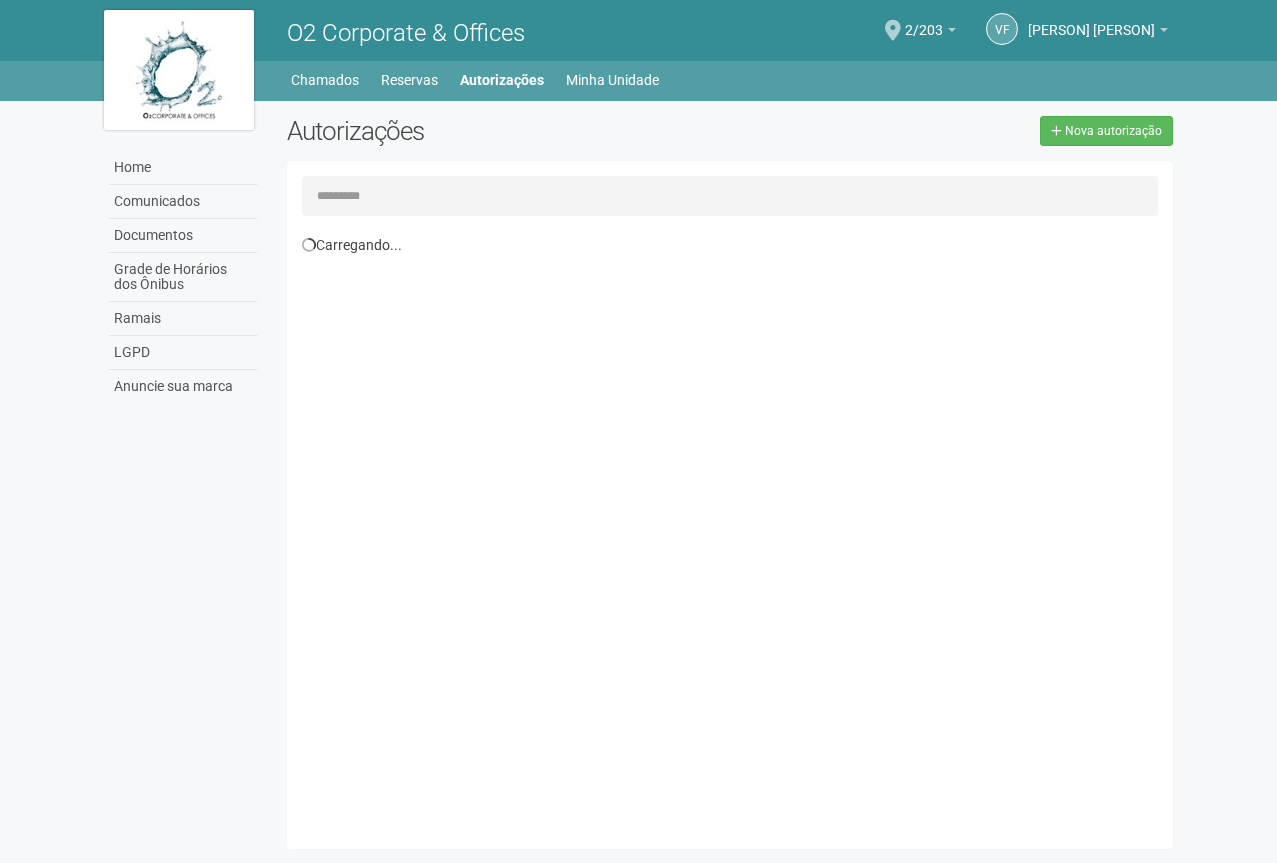 scroll, scrollTop: 31, scrollLeft: 0, axis: vertical 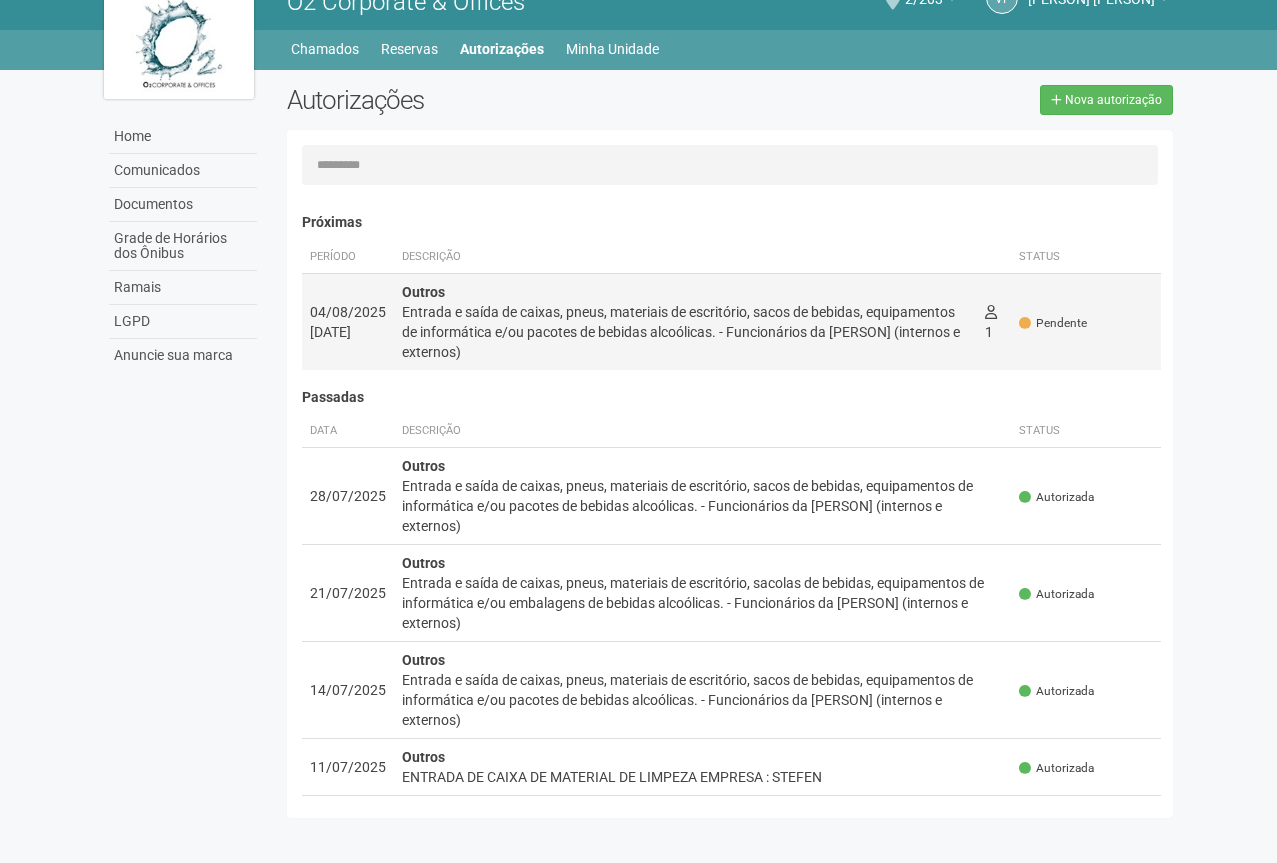 click on "Entrada e saída de caixas, pneus, materiais de escritório, sacos de bebidas, equipamentos de informática e/ou pacotes de bebidas alcoólicas. - Funcionários da [PERSON] (internos e externos)" at bounding box center (685, 332) 